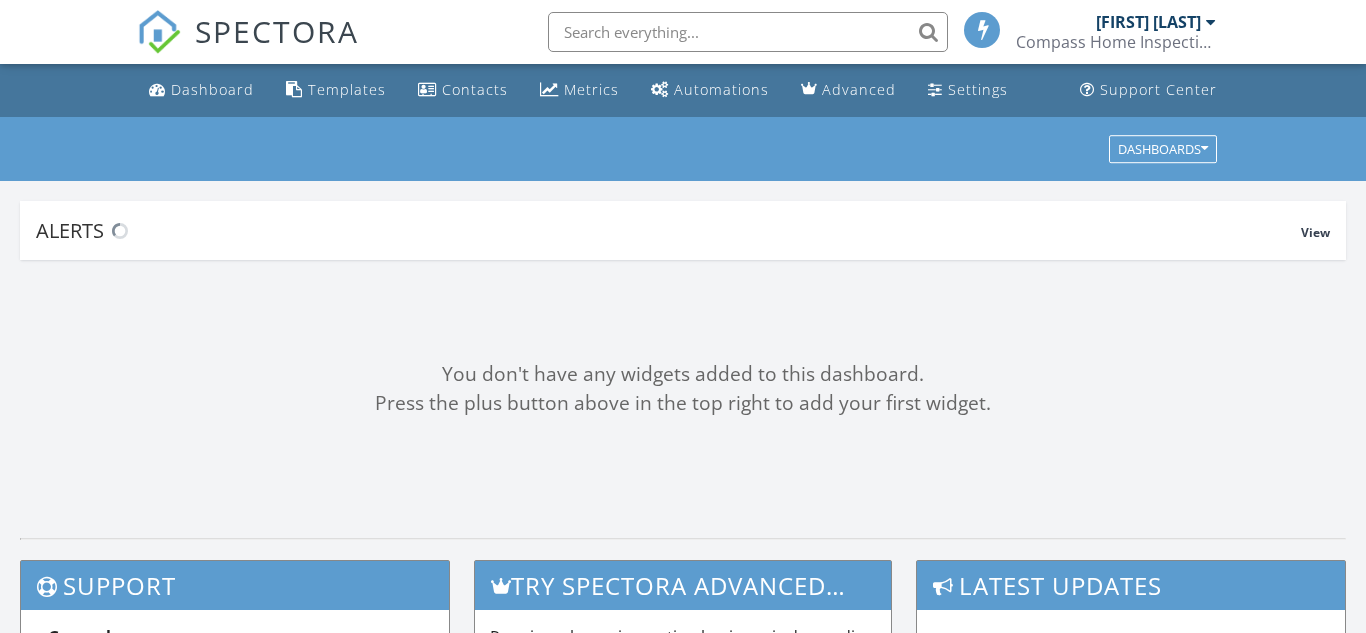 scroll, scrollTop: 0, scrollLeft: 0, axis: both 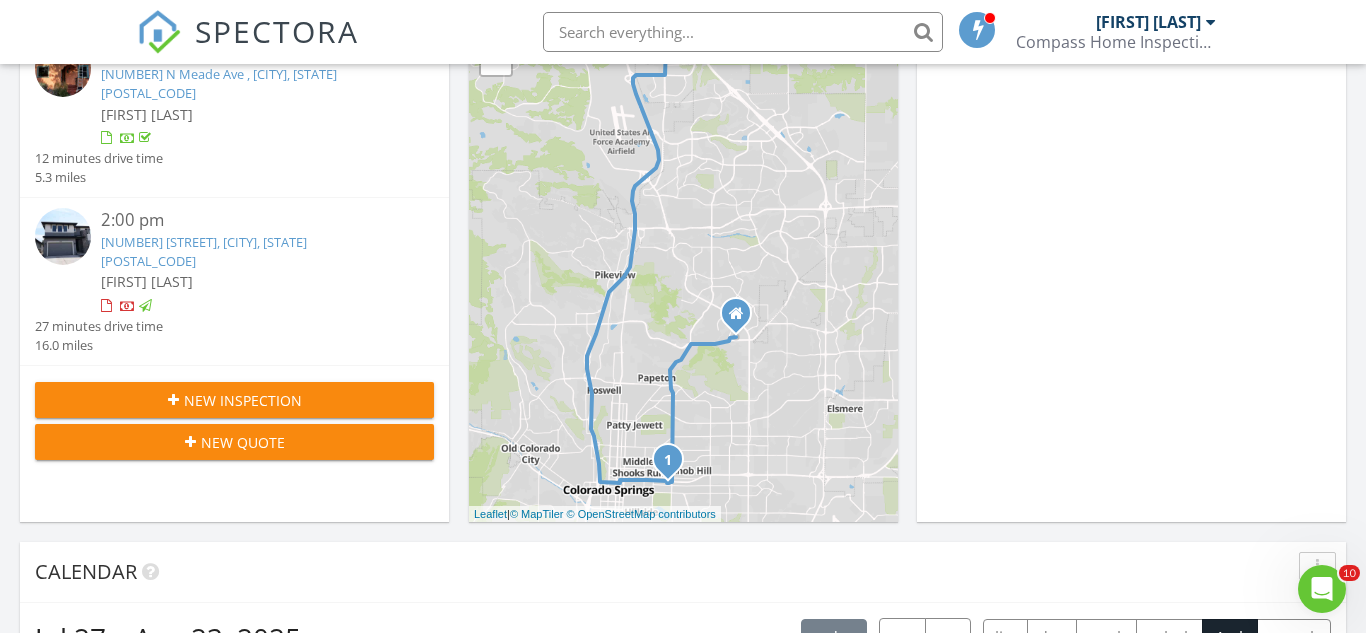 click on "New Inspection" at bounding box center (243, 400) 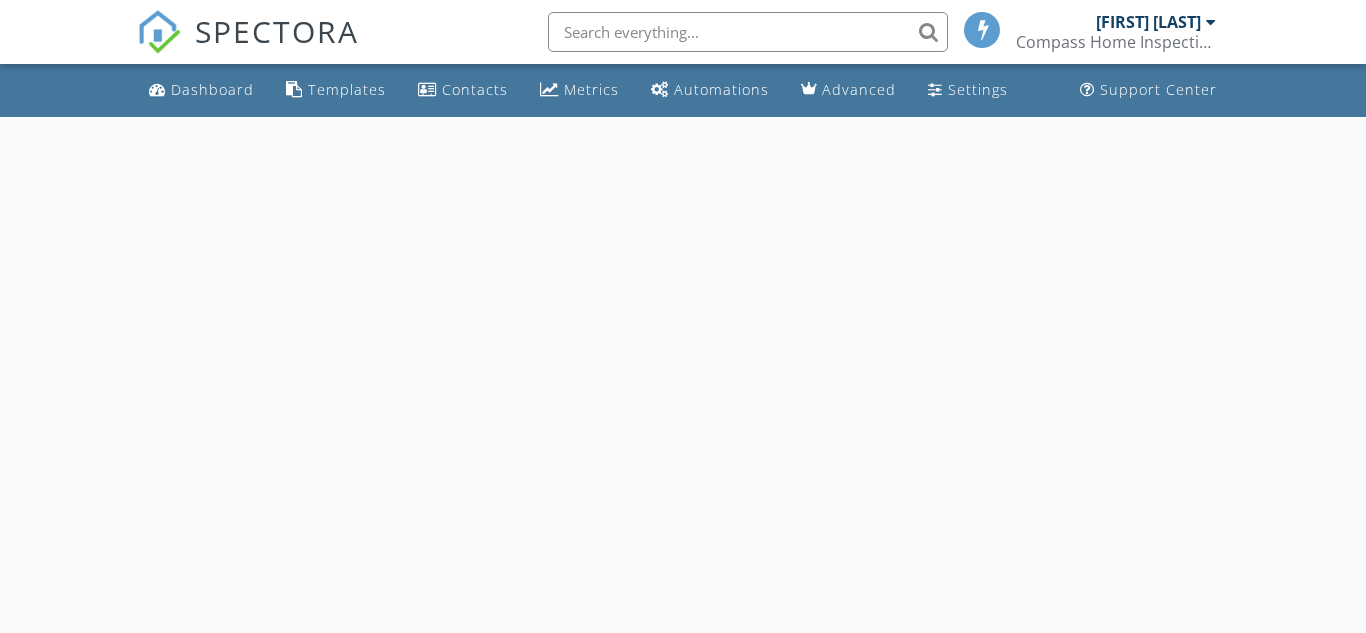 scroll, scrollTop: 0, scrollLeft: 0, axis: both 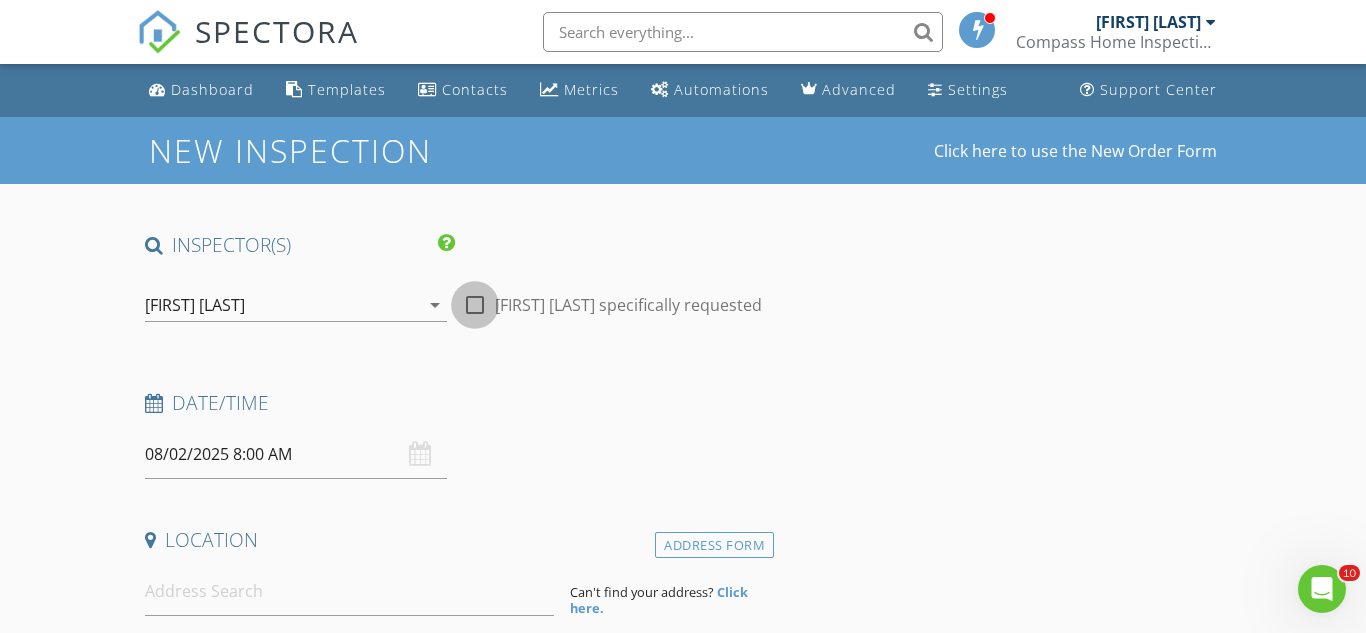 click at bounding box center [475, 305] 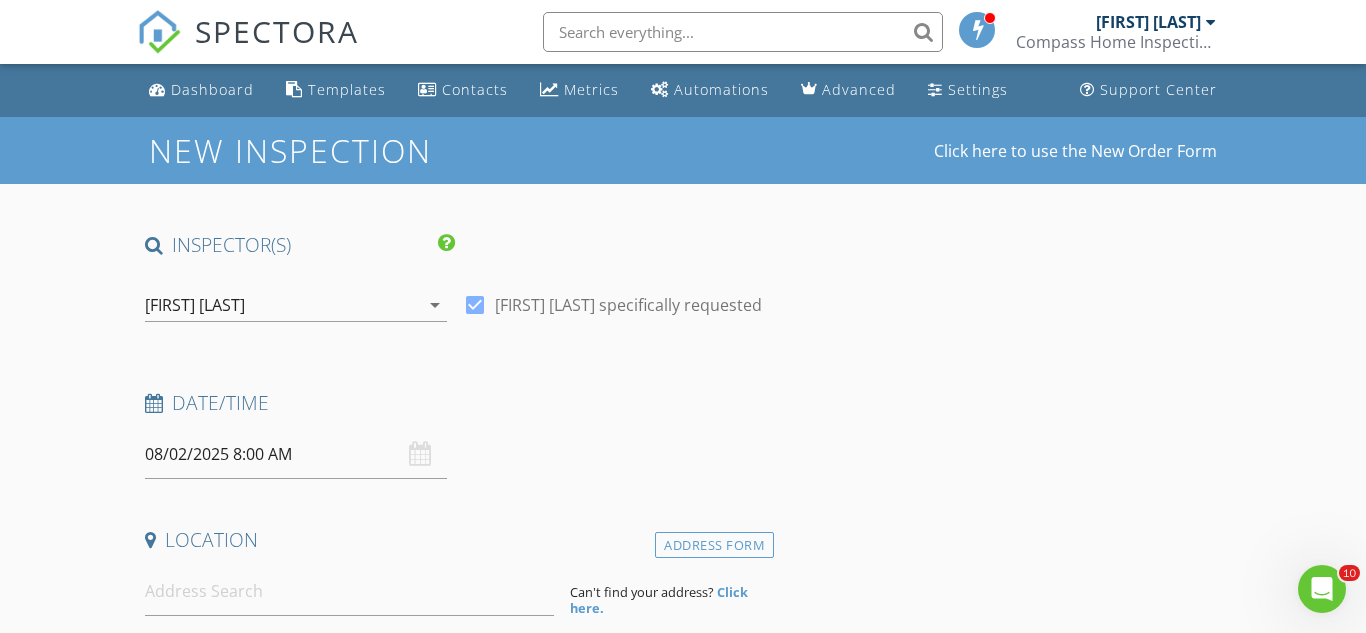 click on "08/02/2025 8:00 AM" at bounding box center (296, 454) 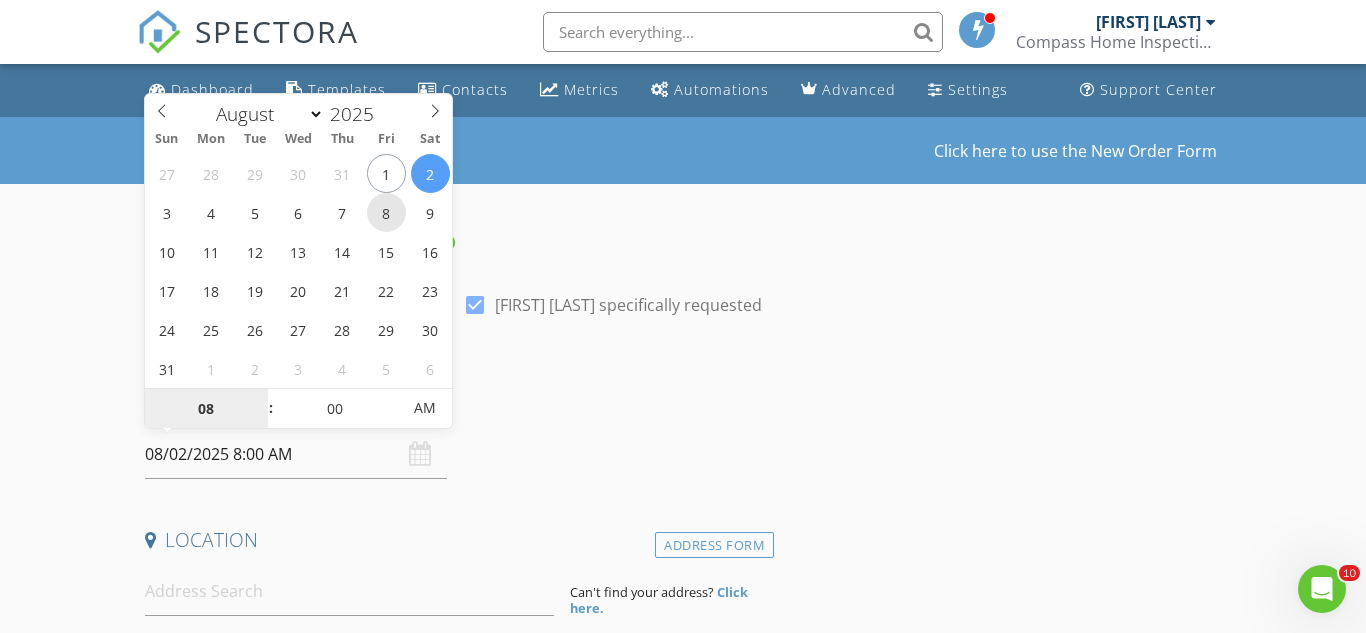 type on "[DATE] [TIME]" 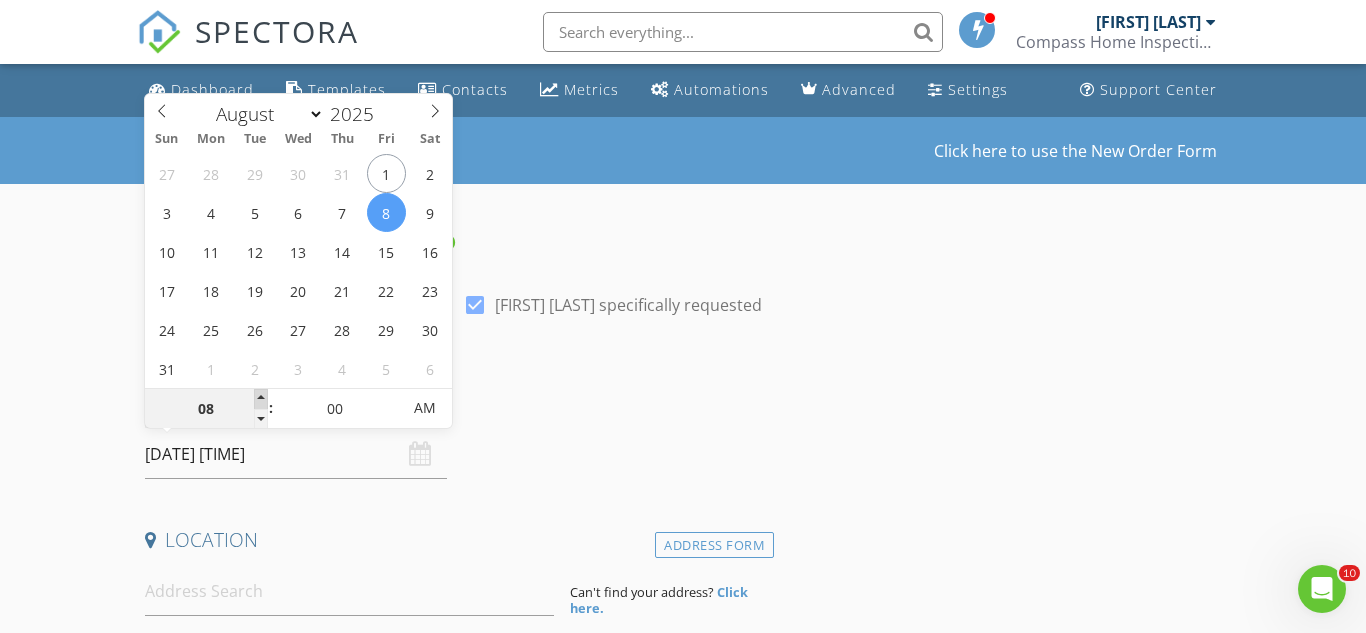 type on "09" 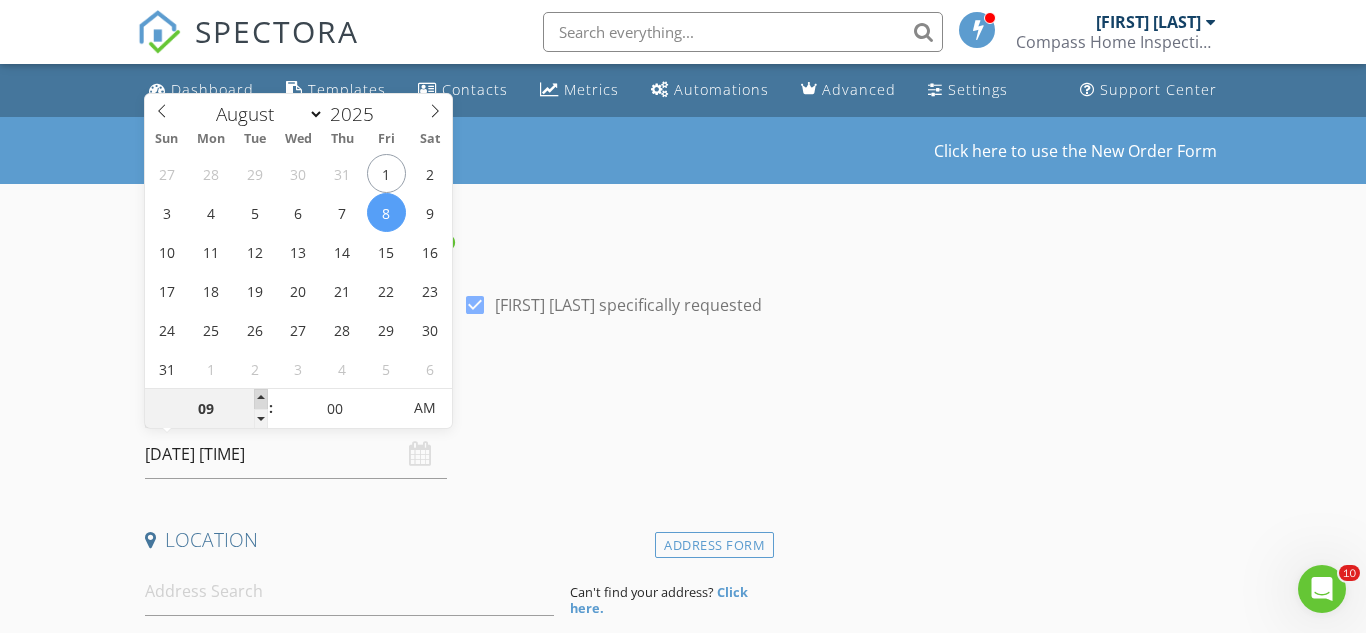 click at bounding box center (261, 399) 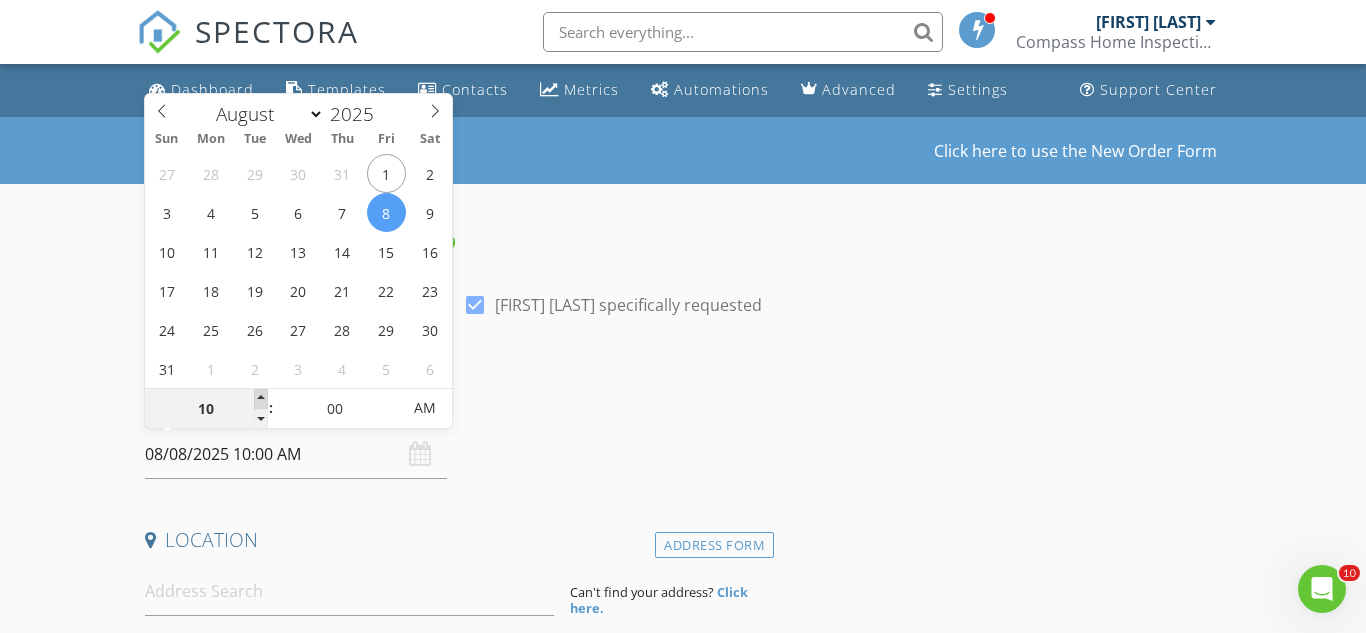 click at bounding box center (261, 399) 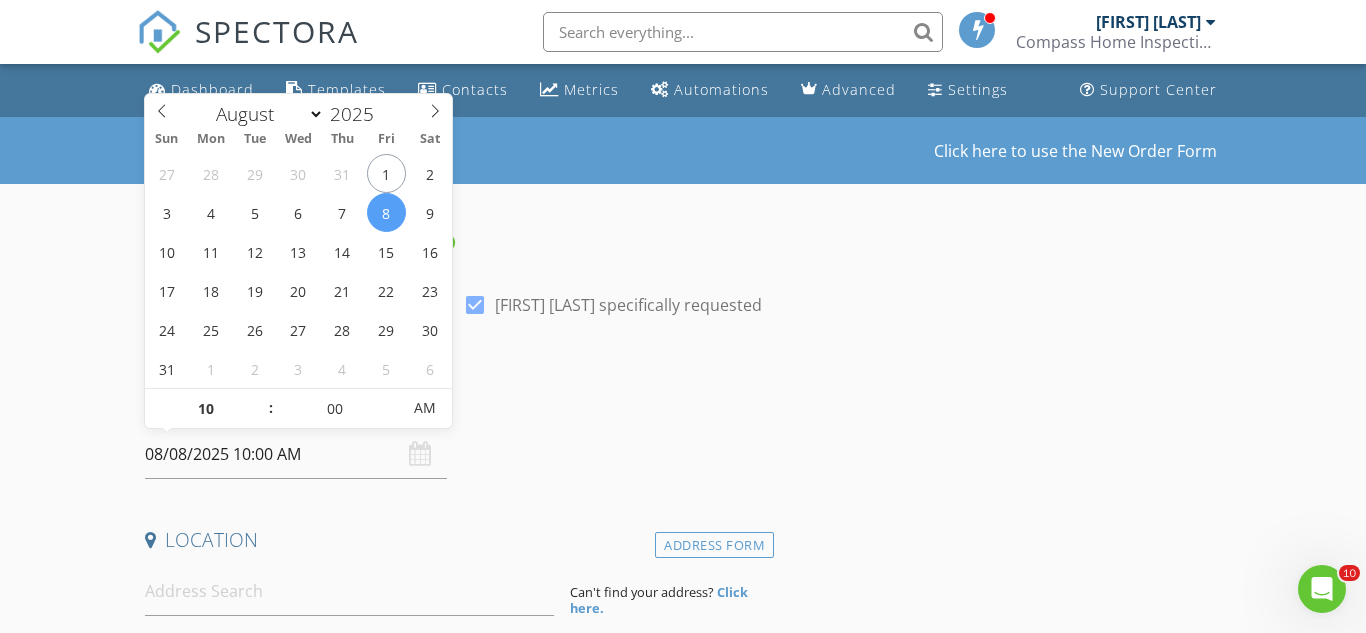 click on "New Inspection
Click here to use the New Order Form
INSPECTOR(S)
check_box   [FIRST] [LAST]   PRIMARY   [FIRST] [LAST] arrow_drop_down   check_box [FIRST] [LAST] specifically requested
Date/Time
08/08/2025 10:00 AM
Location
Address Form       Can't find your address?   Click here.
client
check_box Enable Client CC email for this inspection   Client Search     check_box_outline_blank Client is a Company/Organization     First Name   Last Name   Email   CC Email   Phone           Notes   Private Notes
ADDITIONAL client
SERVICES
check_box_outline_blank   Residential Inspection   Up To 1500 sf arrow_drop_down     Select Discount Code arrow_drop_down    Charges       TOTAL   $0.00    Duration    No services with durations selected      Templates       Agreements" at bounding box center [683, 1633] 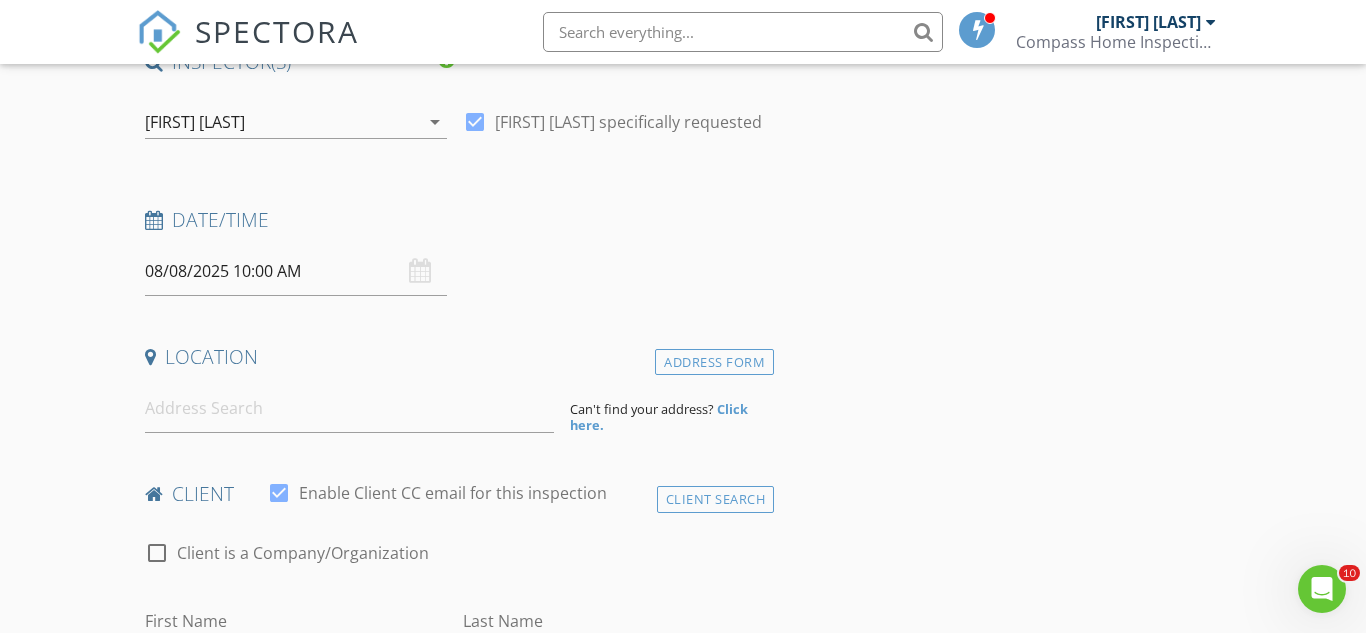 scroll, scrollTop: 184, scrollLeft: 0, axis: vertical 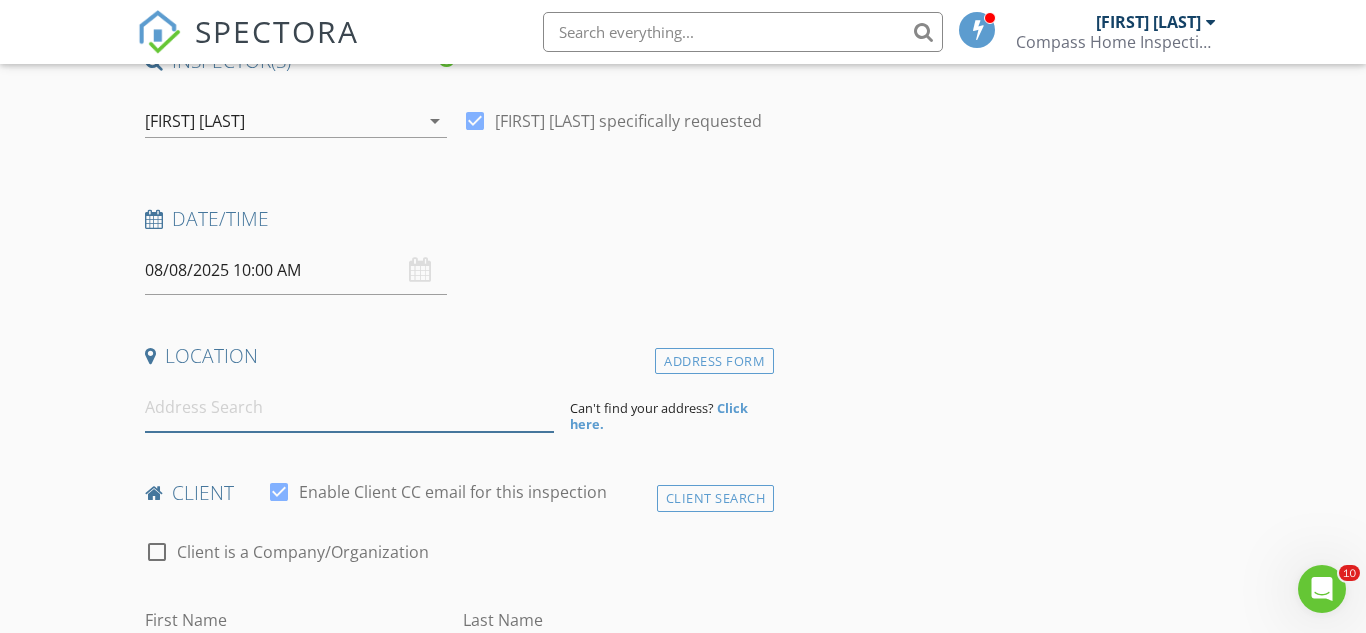 click at bounding box center [349, 407] 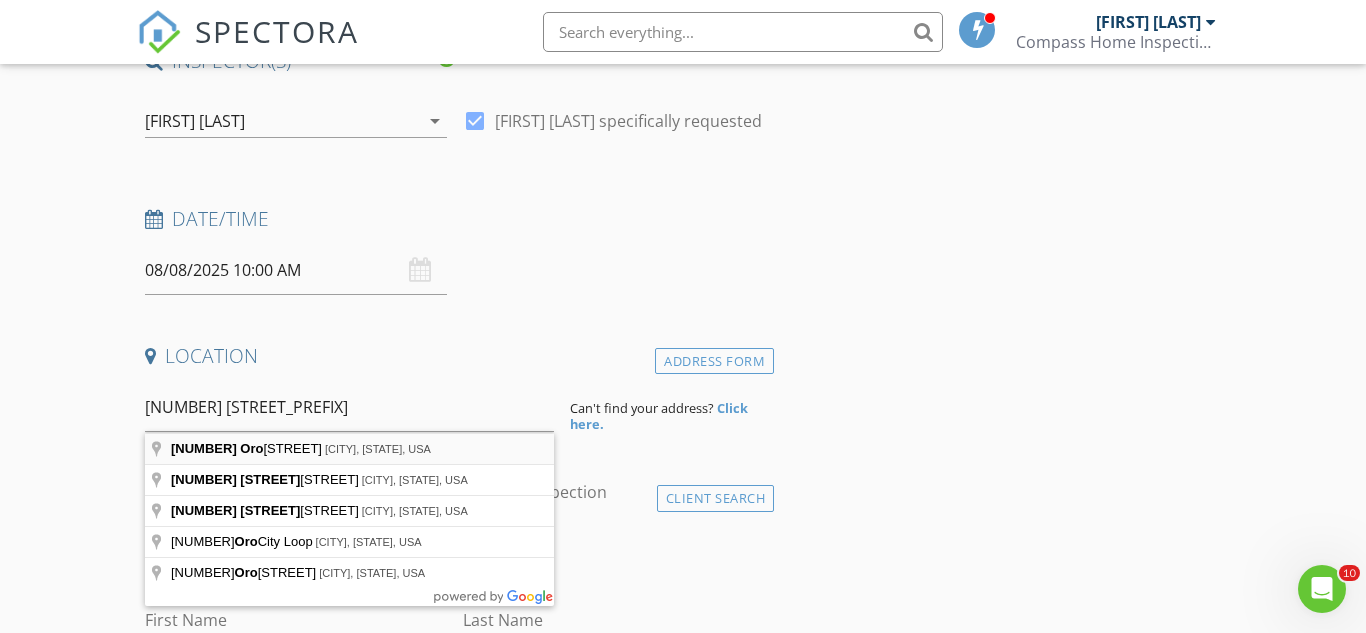 type on "[NUMBER] [STREET], [CITY], [STATE], USA" 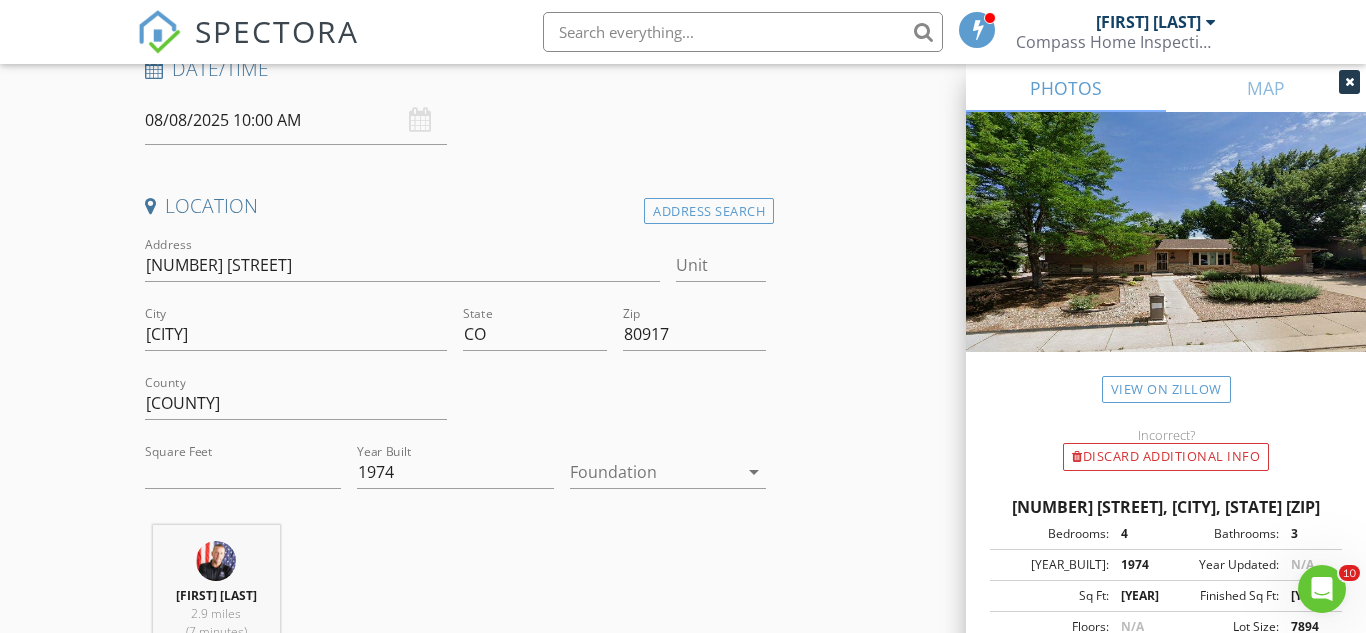 scroll, scrollTop: 341, scrollLeft: 0, axis: vertical 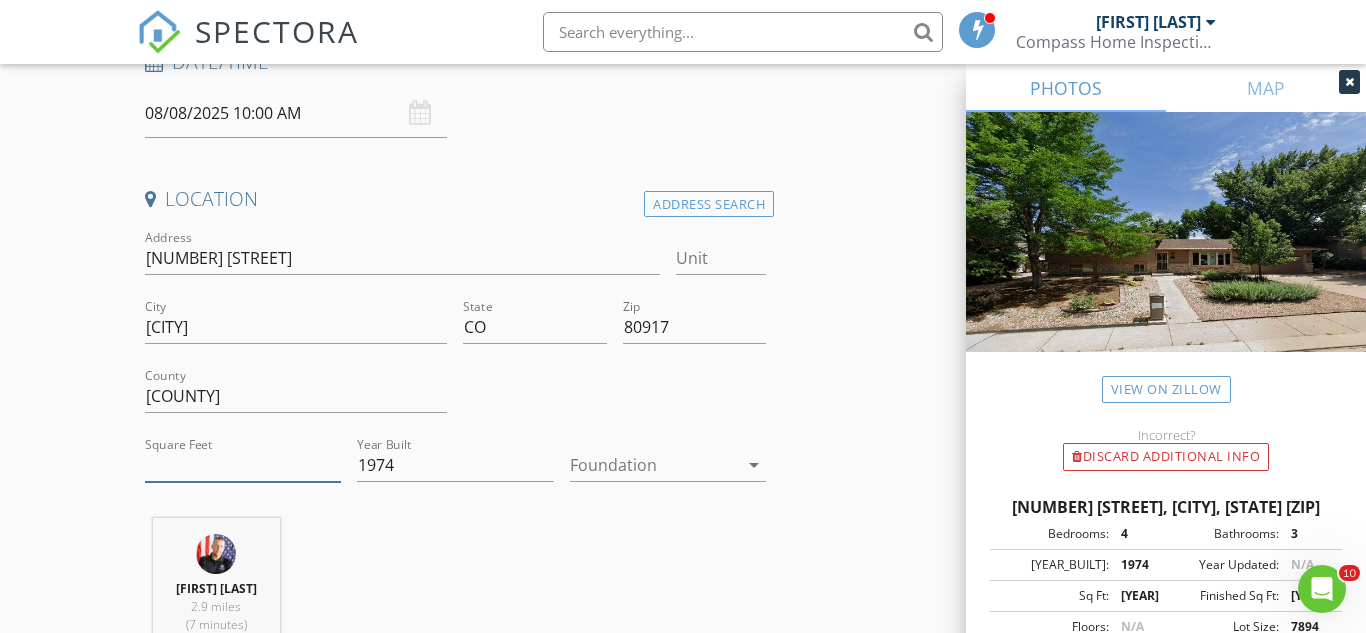 click on "[YEAR]" at bounding box center [243, 465] 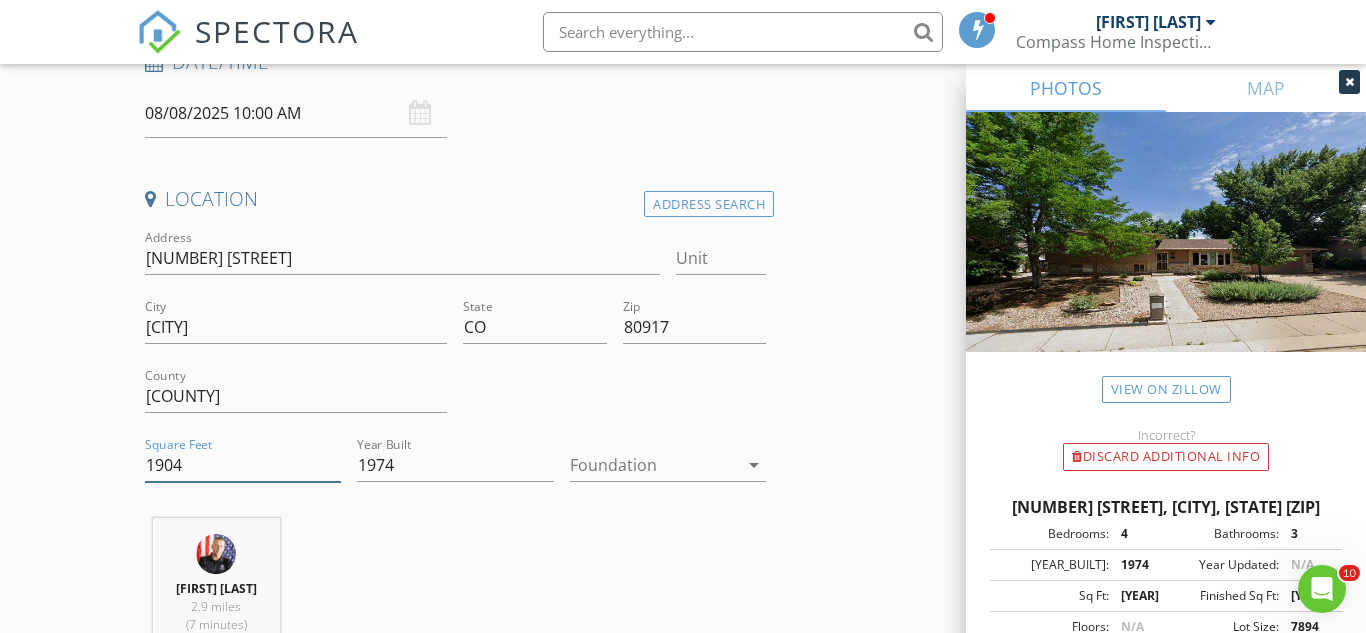 type on "1904" 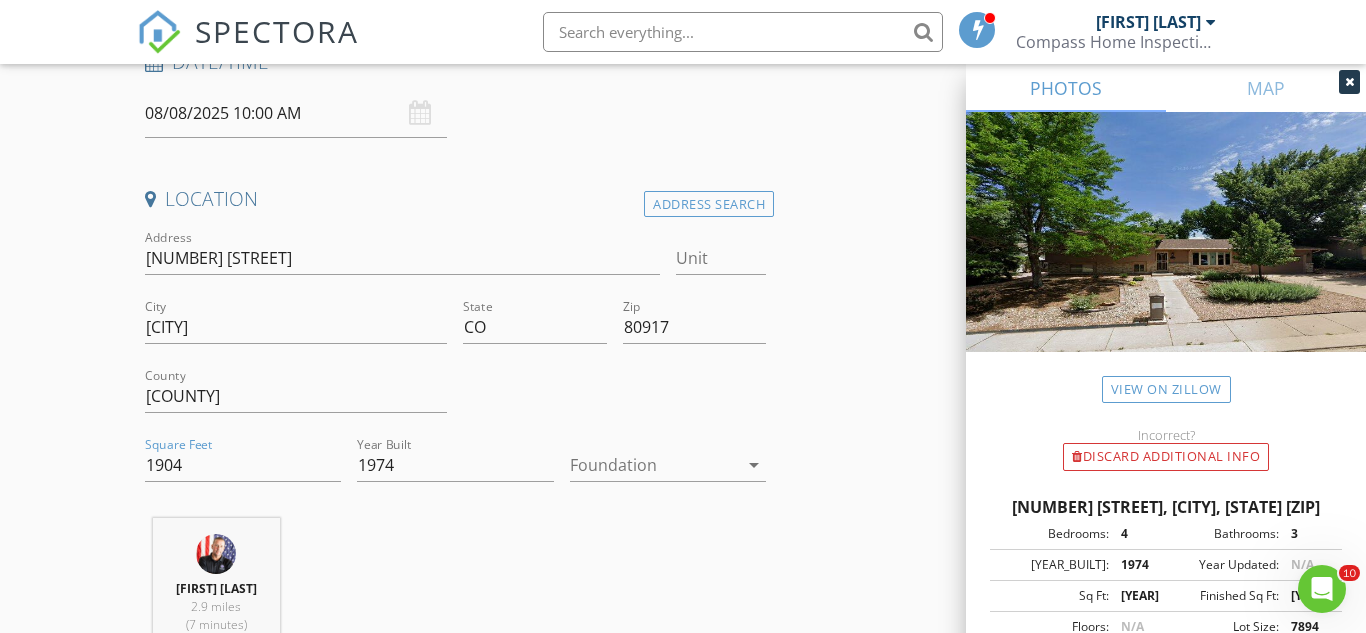click at bounding box center (654, 465) 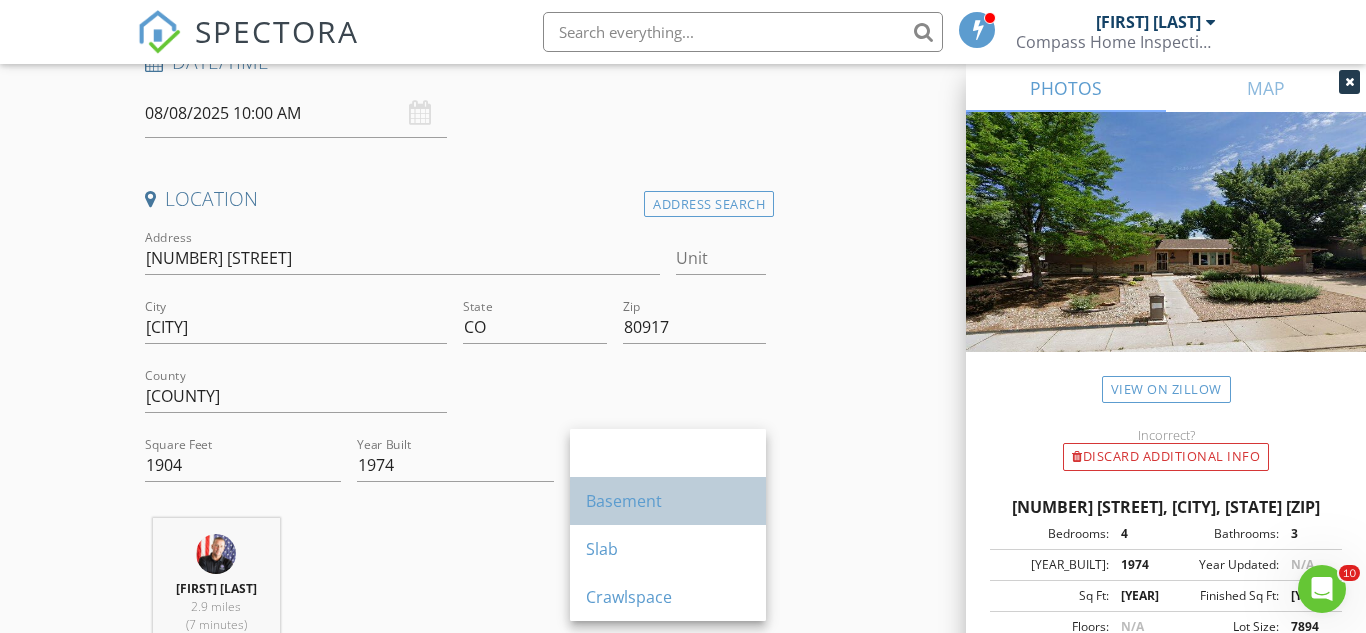 click on "Basement" at bounding box center (668, 501) 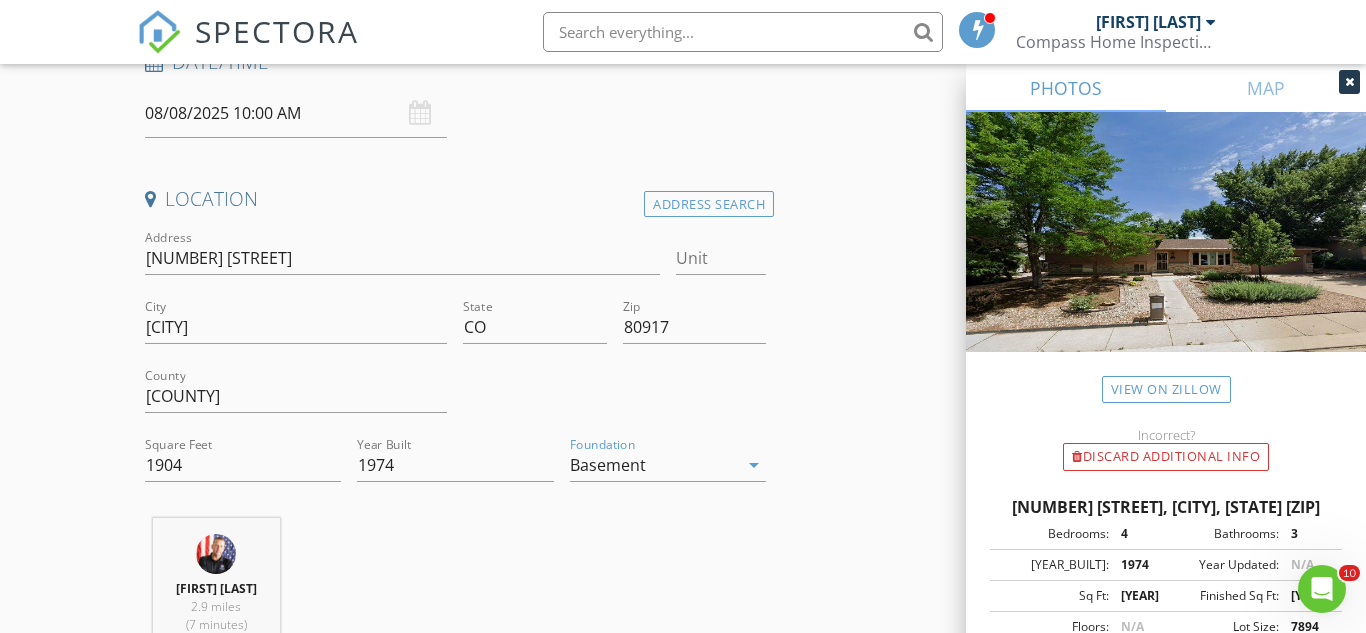 click on "New Inspection
Click here to use the New Order Form
INSPECTOR(S)
check_box   [FIRST] [LAST]   PRIMARY   [FIRST] [LAST] arrow_drop_down   check_box [FIRST] [LAST] specifically requested
Date/Time
08/08/2025 10:00 AM
Location
Address Search       Address [NUMBER] [STREET]   Unit   City [CITY]   State [STATE]   Zip [ZIP]   County [COUNTY]     Square Feet [NUMBER]   Year Built [YEAR]   Foundation Basement arrow_drop_down     [FIRST] [LAST]     2.9 miles     (7 minutes)
client
check_box Enable Client CC email for this inspection   Client Search     check_box_outline_blank Client is a Company/Organization     First Name   Last Name   Email   CC Email   Phone           Notes   Private Notes
ADDITIONAL client
SERVICES
check_box_outline_blank   Residential Inspection" at bounding box center [683, 1497] 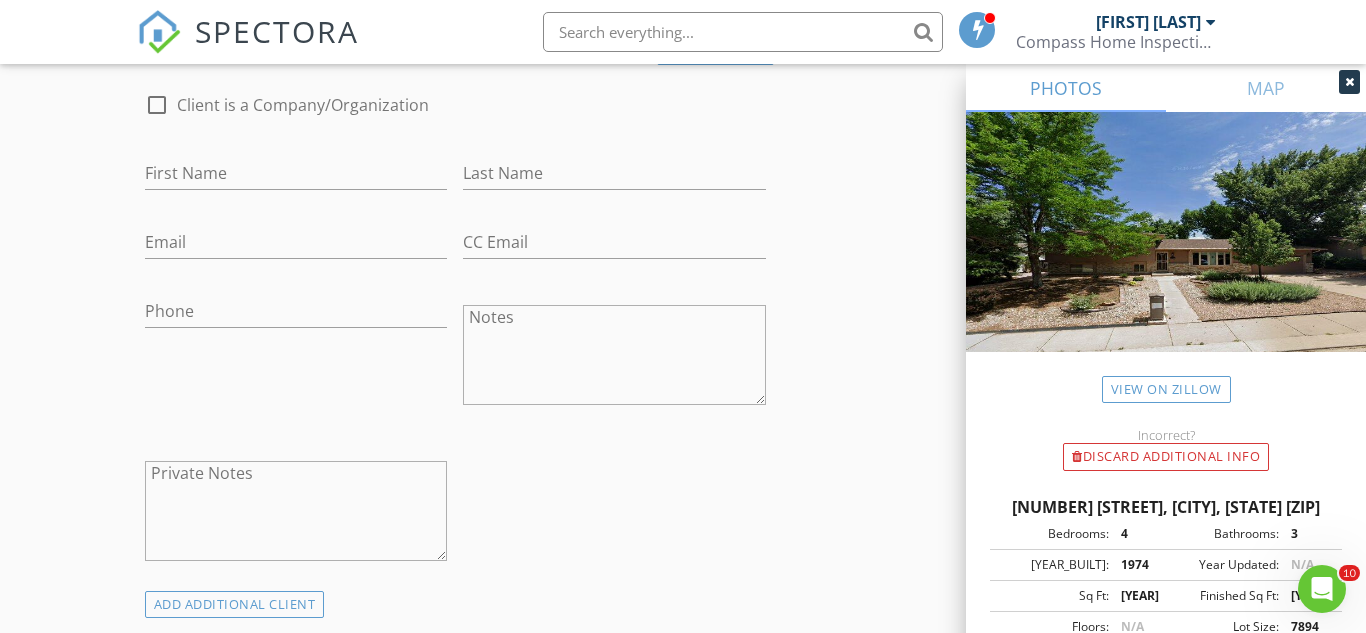 scroll, scrollTop: 1043, scrollLeft: 0, axis: vertical 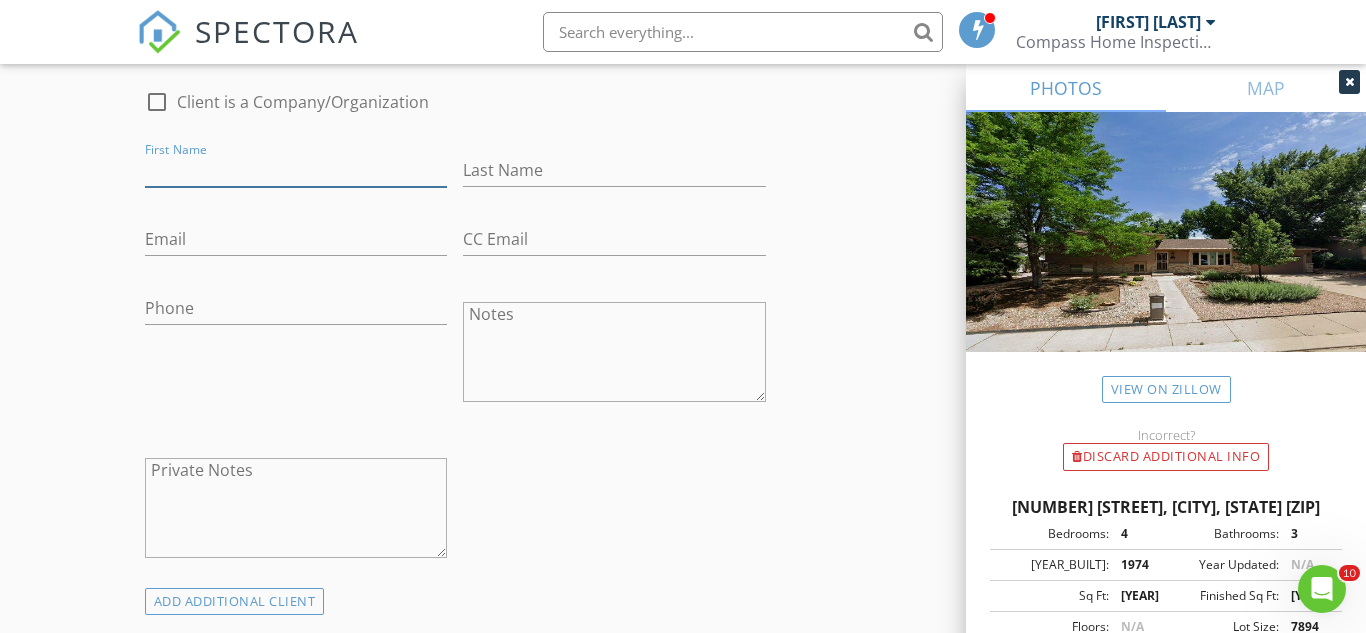 click on "First Name" at bounding box center (296, 170) 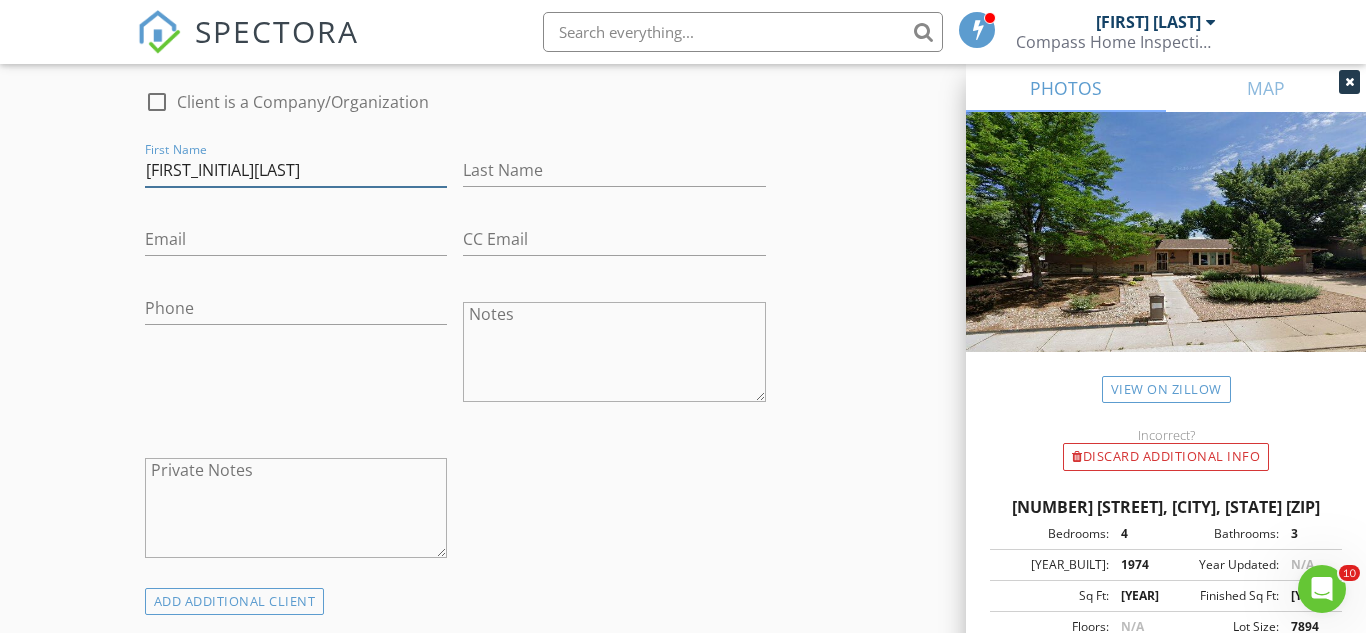 type on "[FIRST_INITIAL][LAST]" 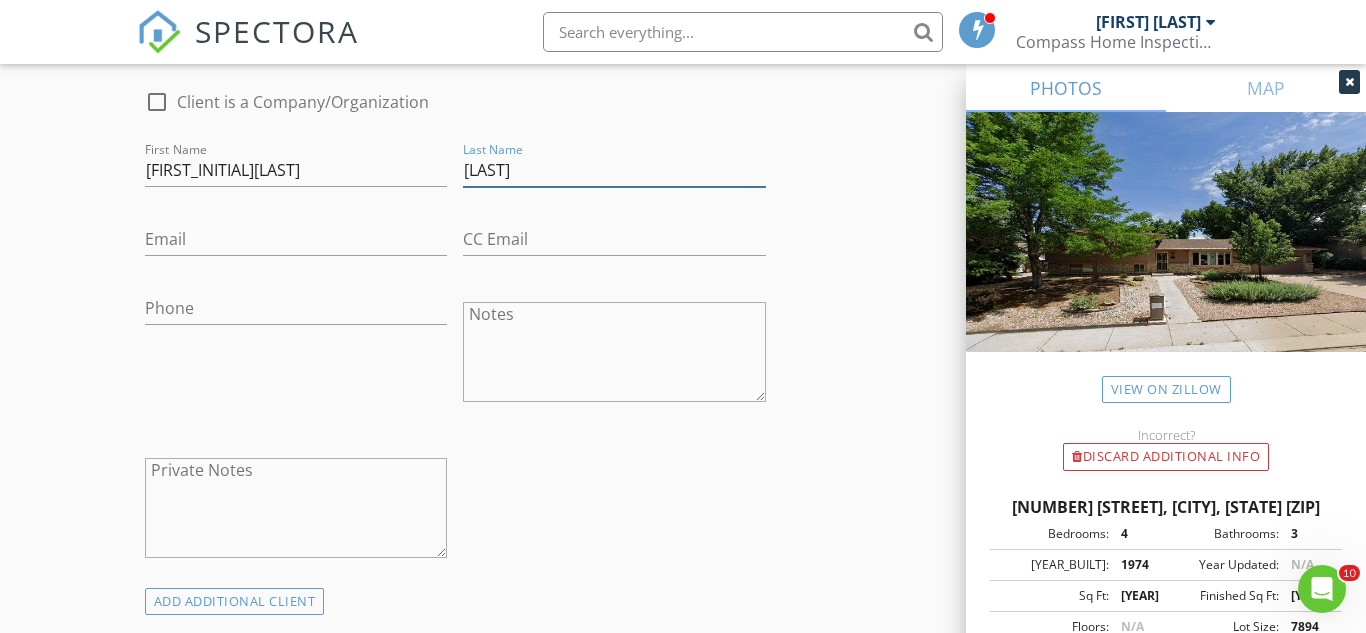 type on "[LAST]" 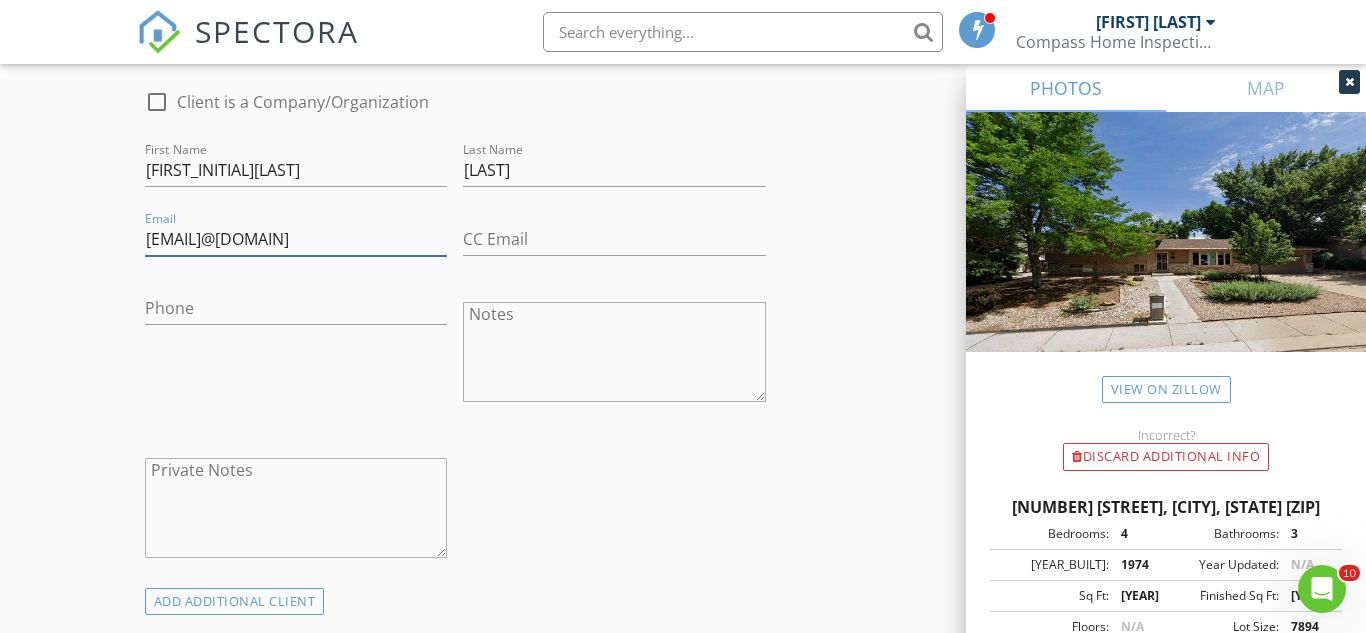 type on "[EMAIL]@[DOMAIN]" 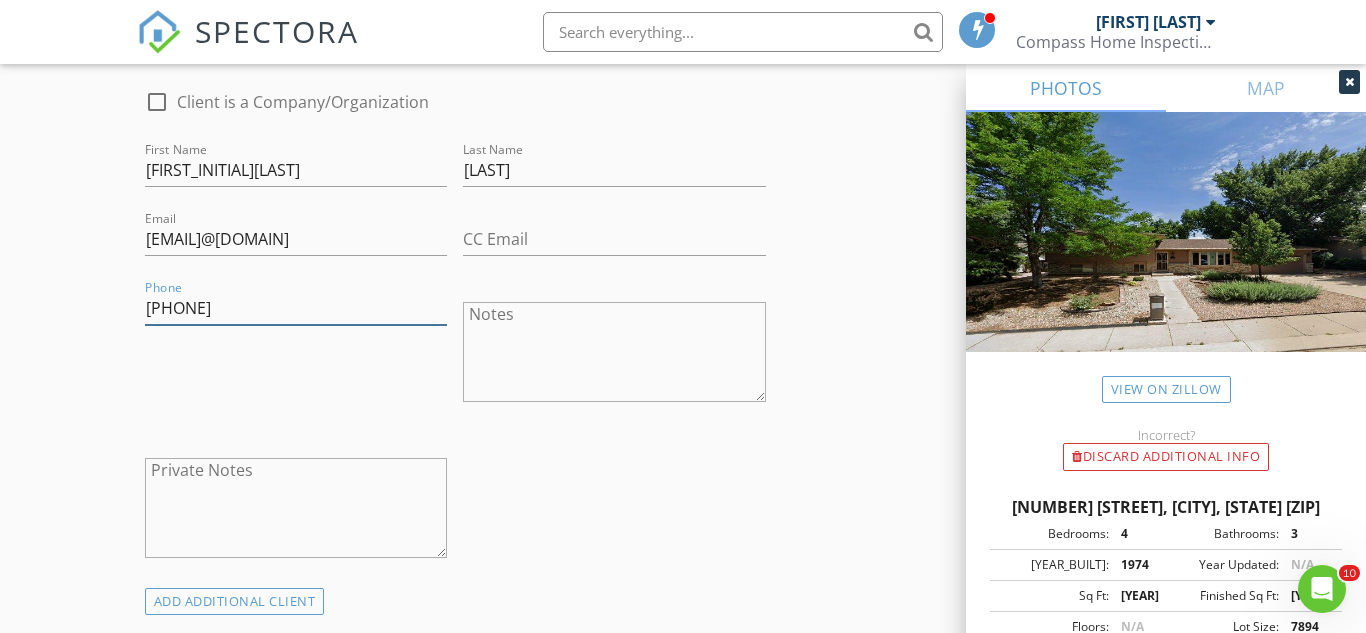 type on "[PHONE]" 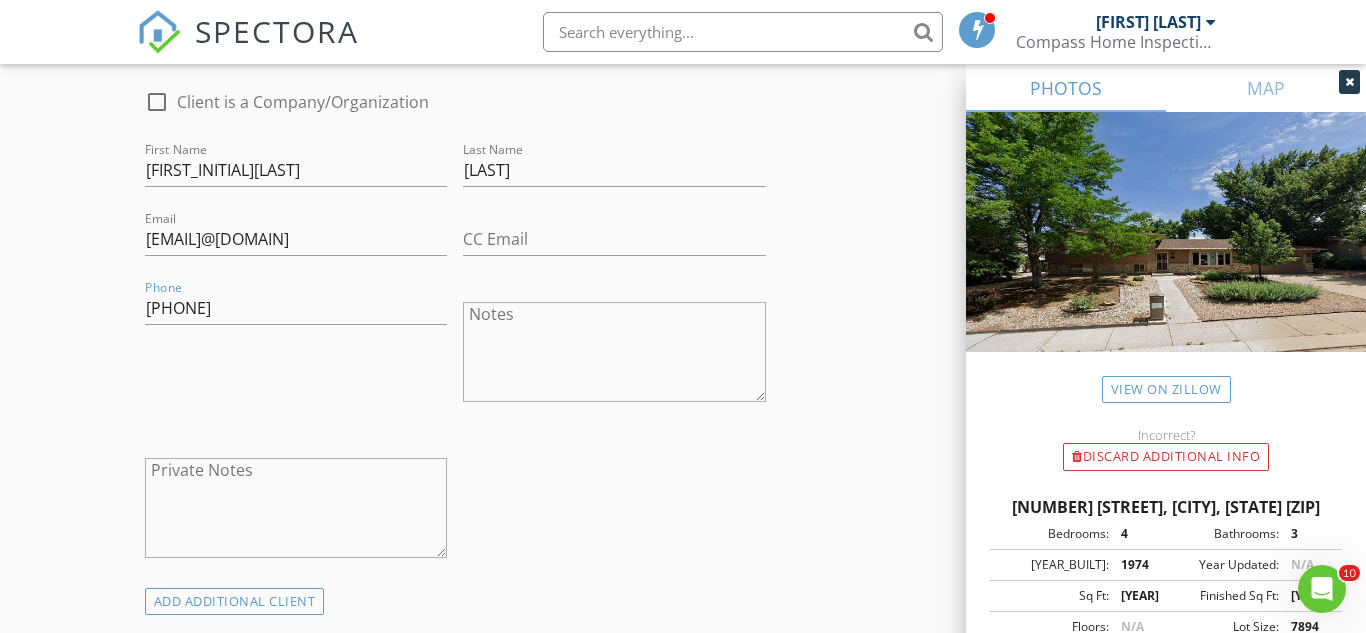 click on "New Inspection
Click here to use the New Order Form
INSPECTOR(S)
check_box   [FIRST] [LAST]   PRIMARY   [FIRST] [LAST] arrow_drop_down   check_box [FIRST] [LAST] specifically requested
Date/Time
08/08/2025 10:00 AM
Location
Address Search       Address [NUMBER] [STREET]   Unit   City [CITY]   State [STATE]   Zip [ZIP]   County [COUNTY]     Square Feet [NUMBER]   Year Built [YEAR]   Foundation Basement arrow_drop_down     [FIRST] [LAST]     2.9 miles     (7 minutes)
client
check_box Enable Client CC email for this inspection   Client Search     check_box_outline_blank Client is a Company/Organization     First Name [FIRST]   Last Name [LAST]   Email [EMAIL]@[DOMAIN]   CC Email   Phone [PHONE]           Notes   Private Notes
ADDITIONAL client
SERVICES
check_box_outline_blank   Residential Inspection" at bounding box center [683, 795] 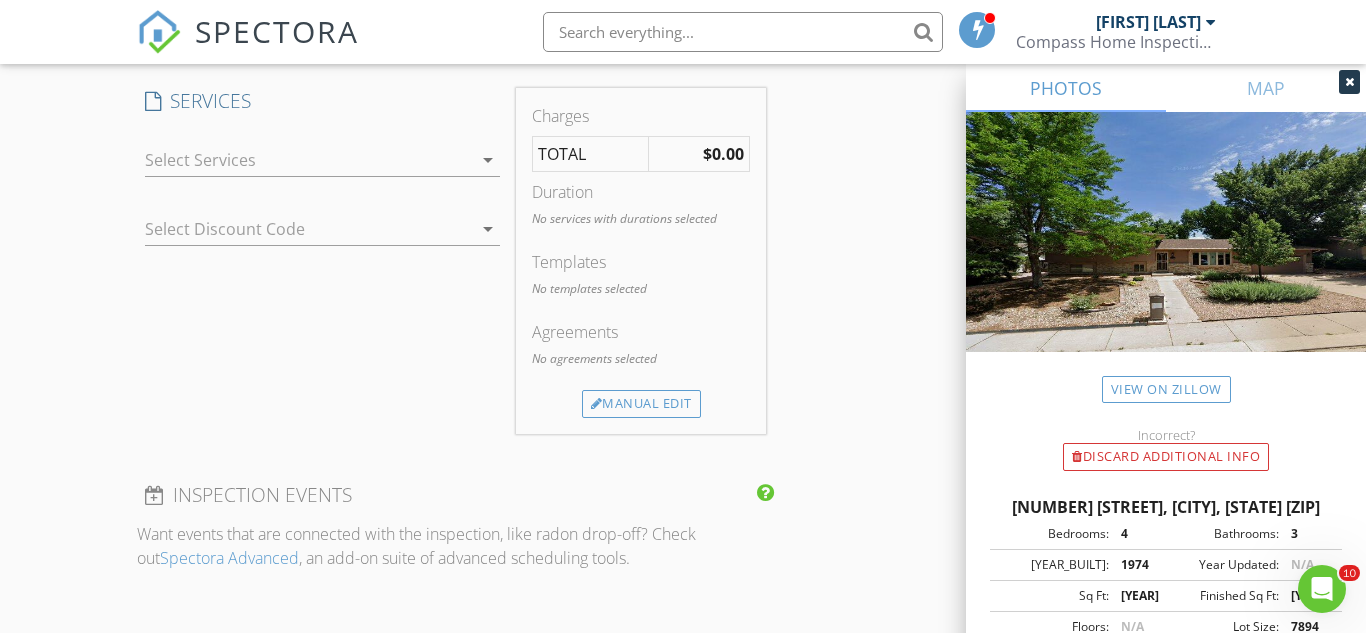 scroll, scrollTop: 1623, scrollLeft: 0, axis: vertical 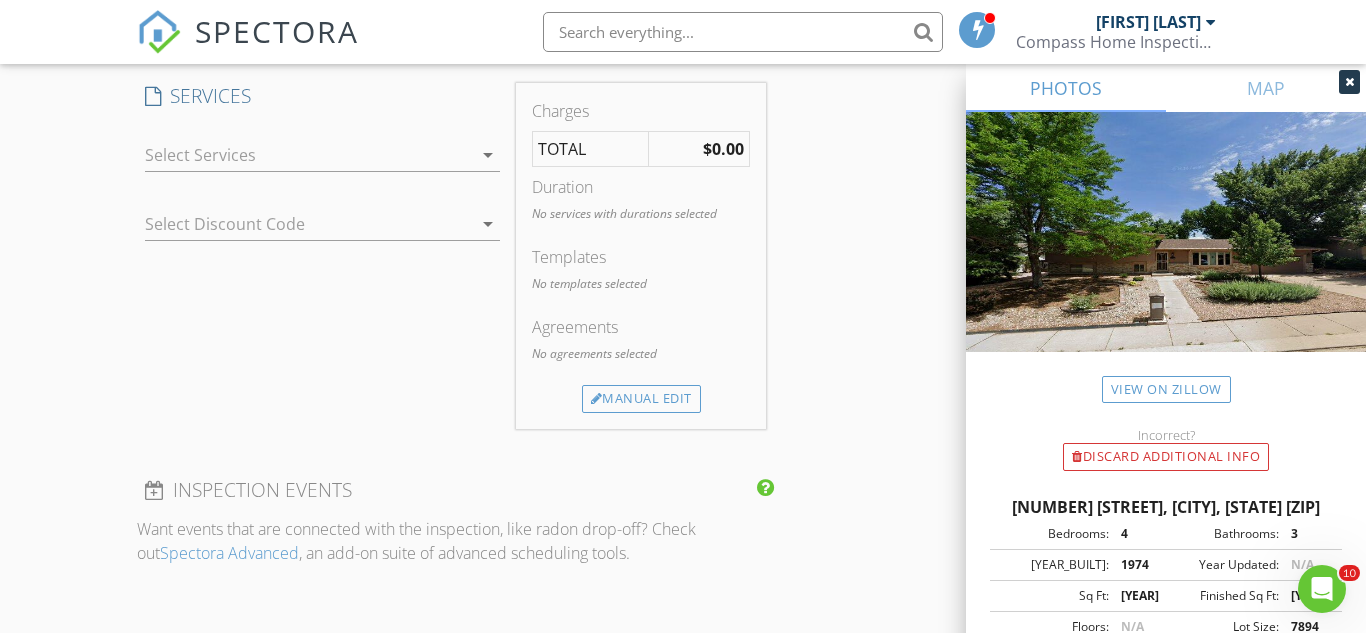 click at bounding box center [309, 155] 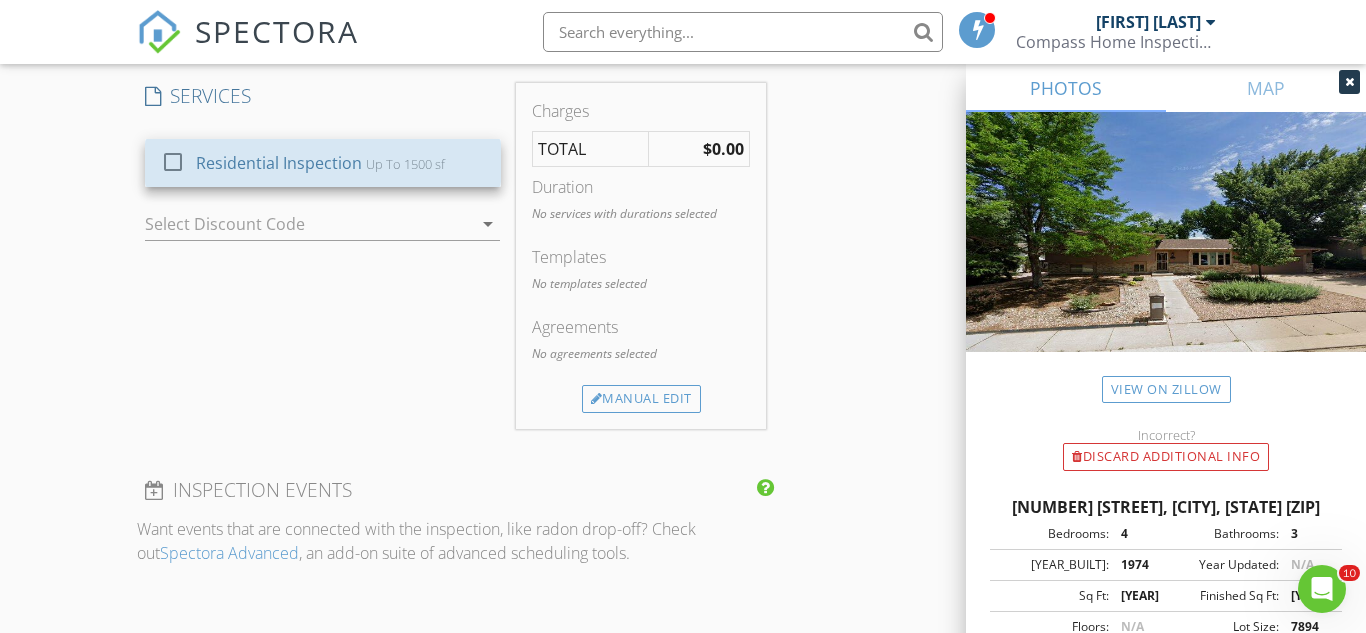 click on "Residential Inspection" at bounding box center (279, 163) 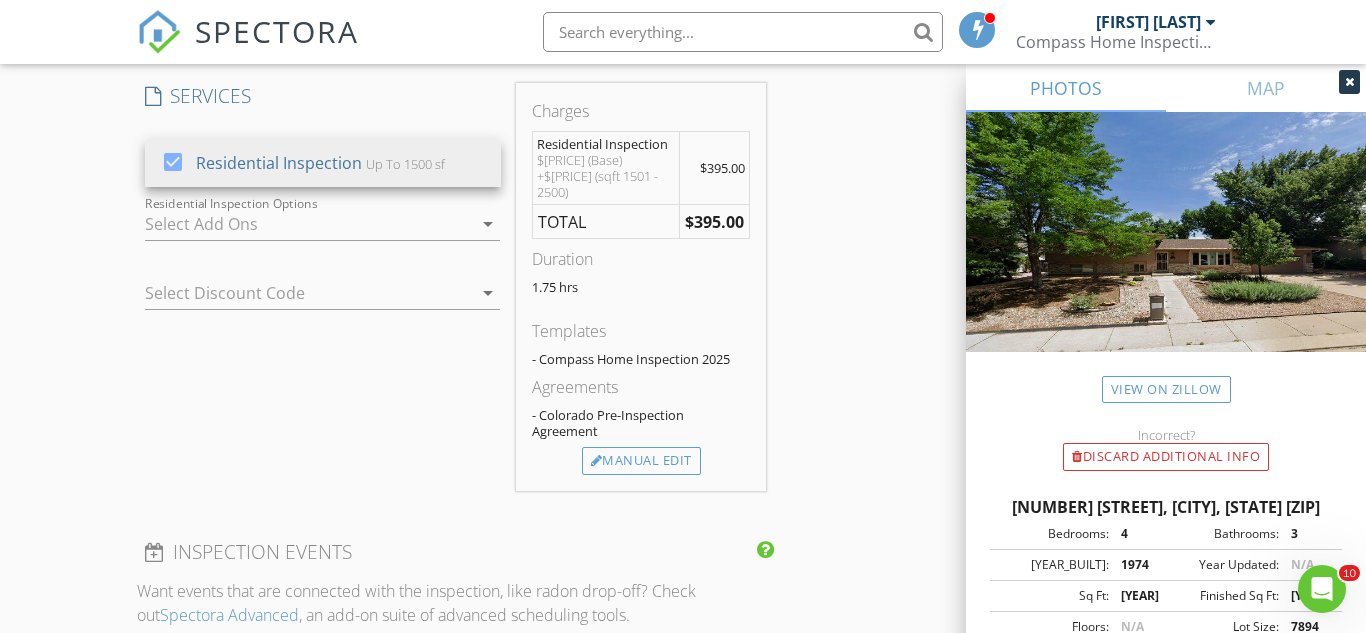 click at bounding box center (309, 224) 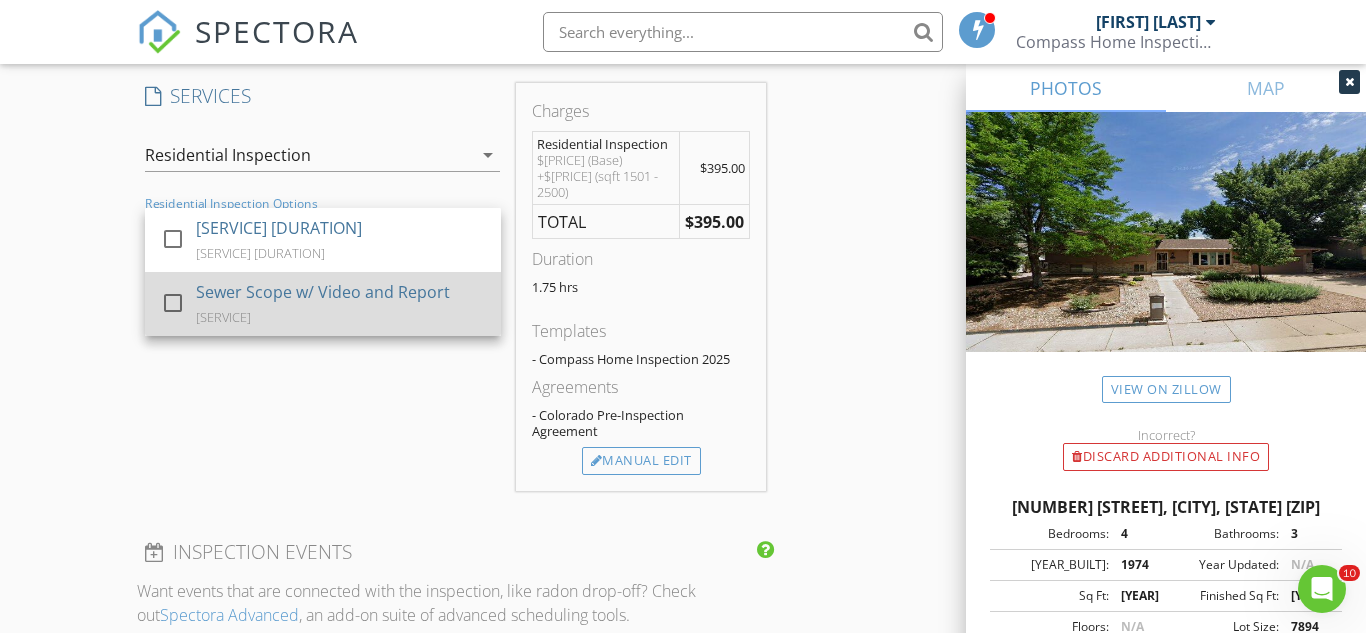 click on "[SERVICE]" at bounding box center (223, 317) 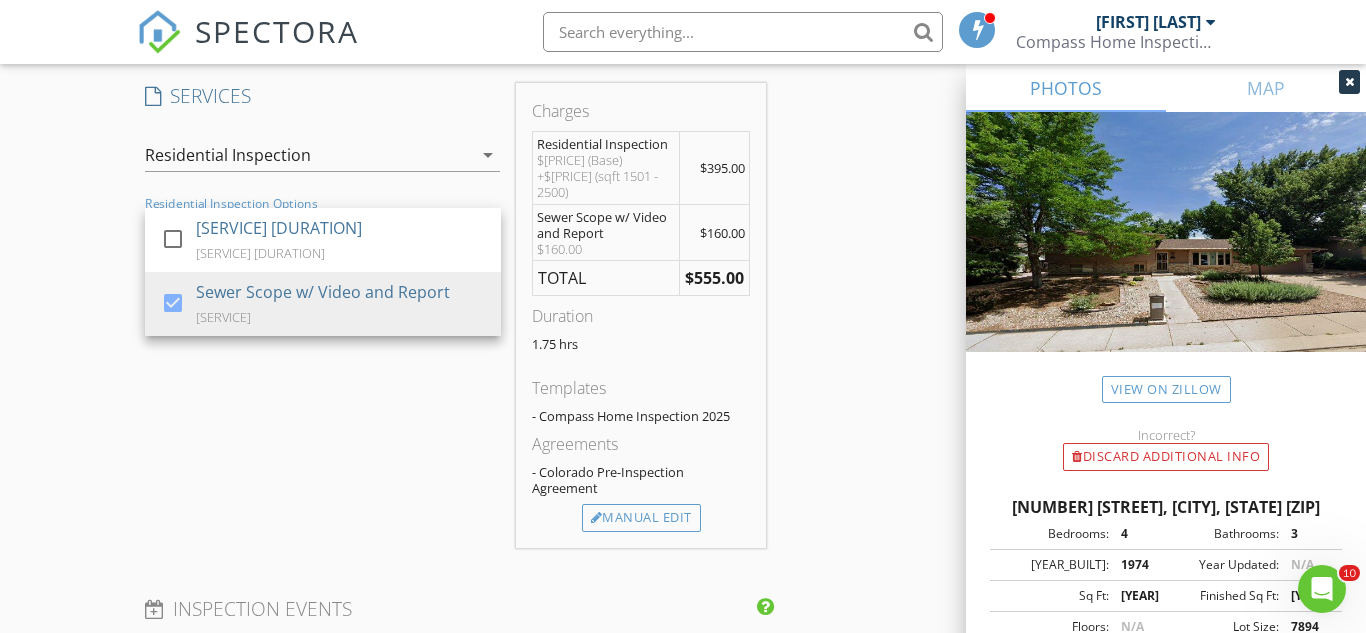 click on "New Inspection
Click here to use the New Order Form
INSPECTOR(S)
check_box   [FIRST] [LAST]   PRIMARY   [FIRST] [LAST] arrow_drop_down   check_box [FIRST] [LAST] specifically requested
Date/Time
08/08/2025 10:00 AM
Location
Address Search       Address [NUMBER] [STREET]   Unit   City [CITY]   State [STATE]   Zip [ZIP]   County [COUNTY]     Square Feet [NUMBER]   Year Built [YEAR]   Foundation Basement arrow_drop_down     [FIRST] [LAST]     2.9 miles     (7 minutes)
client
check_box Enable Client CC email for this inspection   Client Search     check_box_outline_blank Client is a Company/Organization     First Name [FIRST]   Last Name [LAST]   Email [EMAIL]@[DOMAIN]   CC Email   Phone [PHONE]           Notes   Private Notes
ADDITIONAL client
SERVICES
check_box_outline_blank   Residential Inspection" at bounding box center [683, 274] 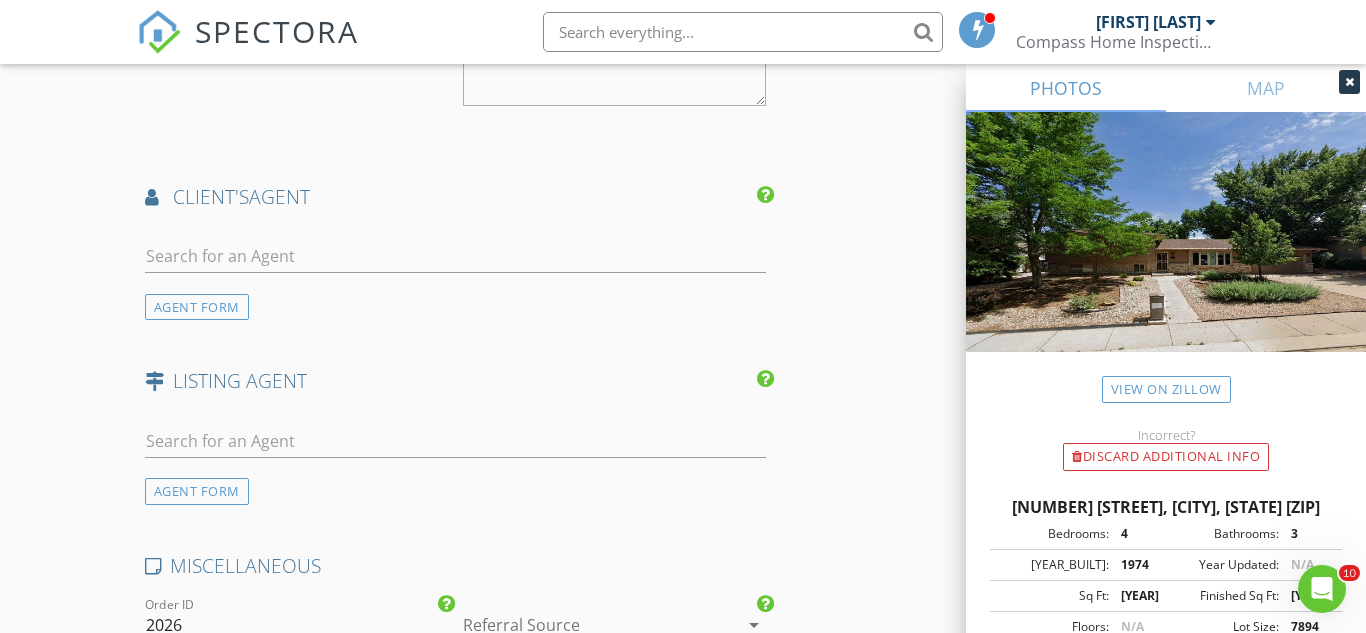 scroll, scrollTop: 2437, scrollLeft: 0, axis: vertical 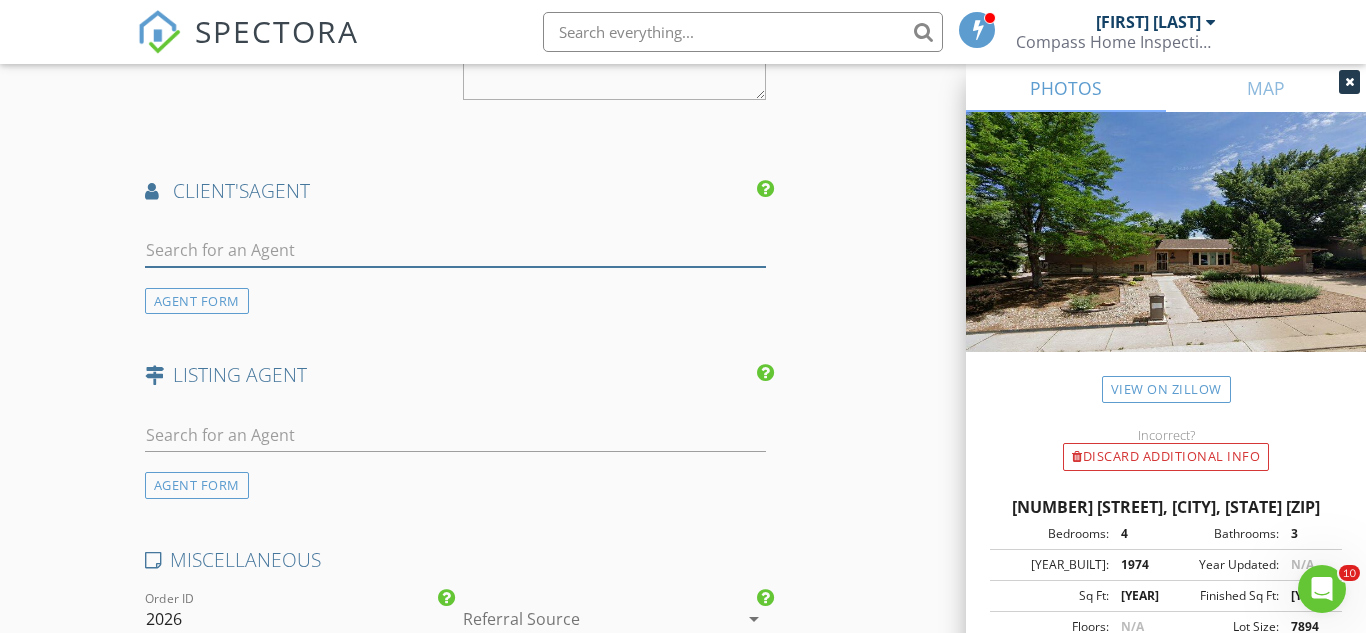 click at bounding box center (455, 250) 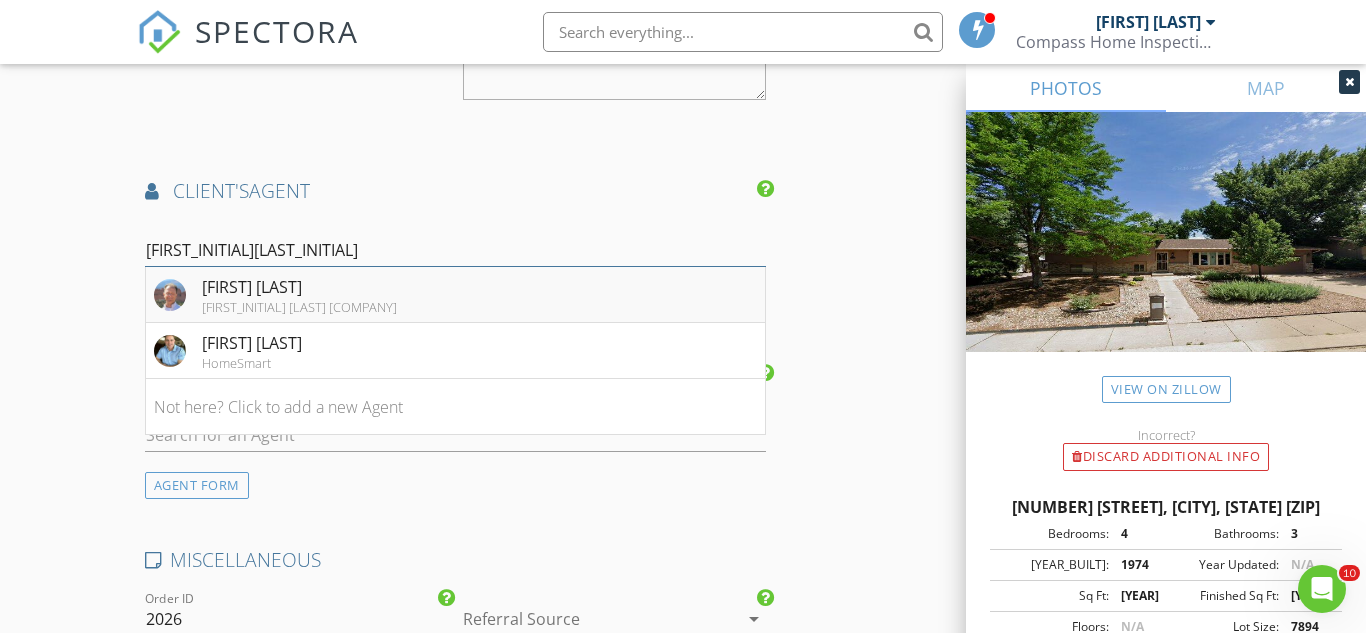 type on "[FIRST_INITIAL][LAST_INITIAL]" 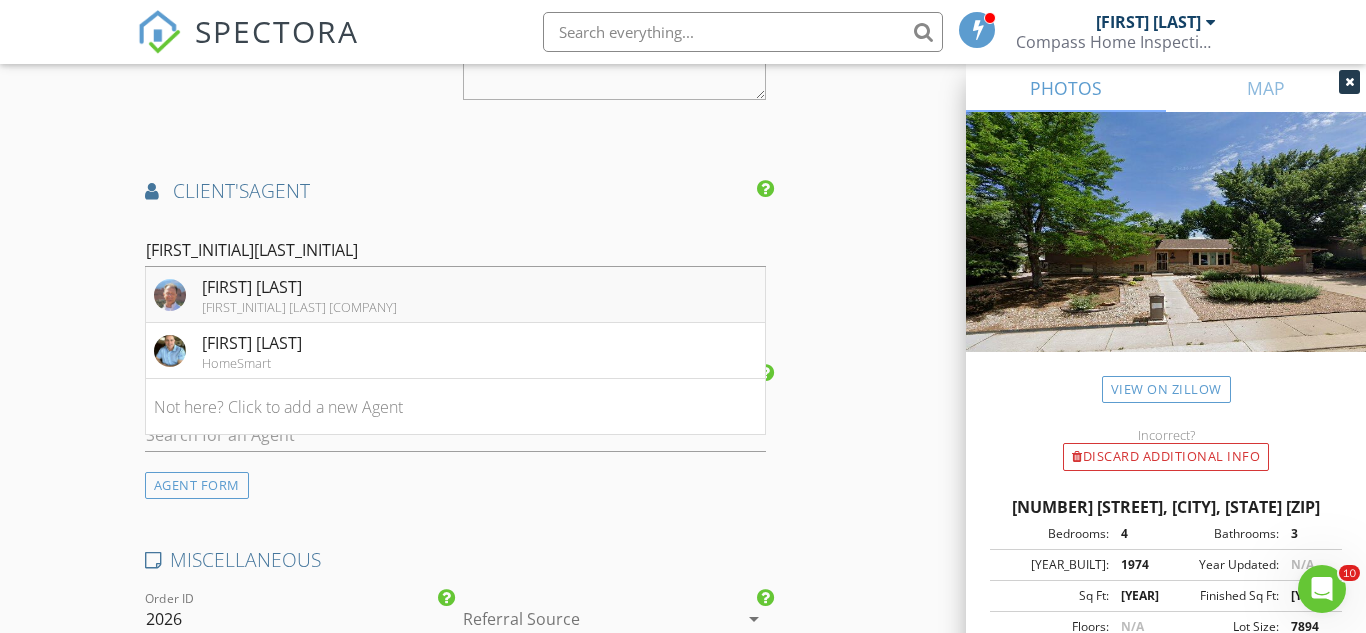 click on "[FIRST] [LAST]
[FIRST_INITIAL] [LAST] [COMPANY]" at bounding box center (275, 295) 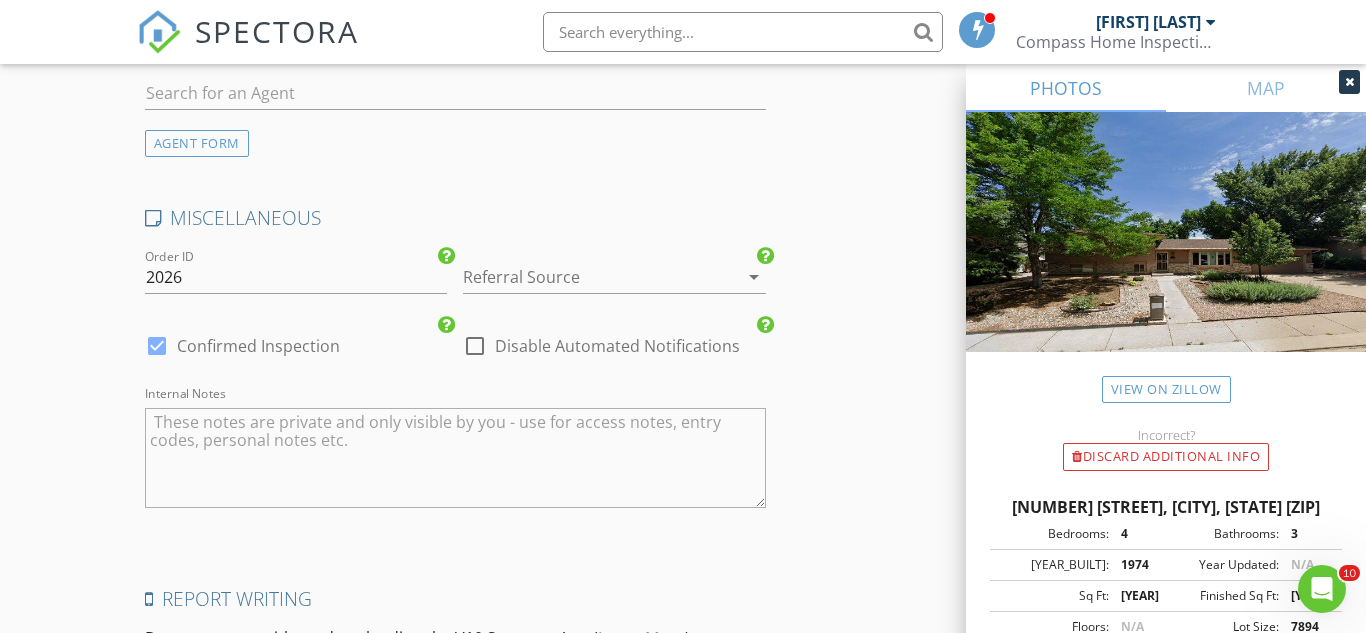 scroll, scrollTop: 3251, scrollLeft: 0, axis: vertical 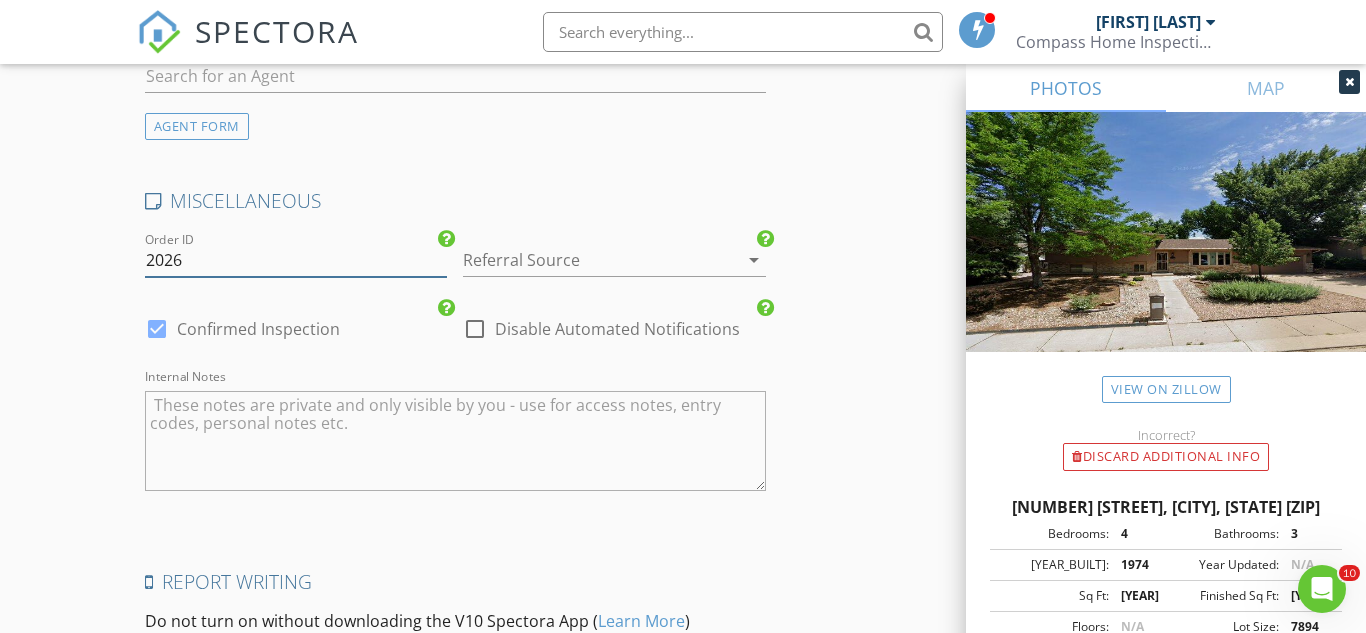 click on "2026" at bounding box center (296, 260) 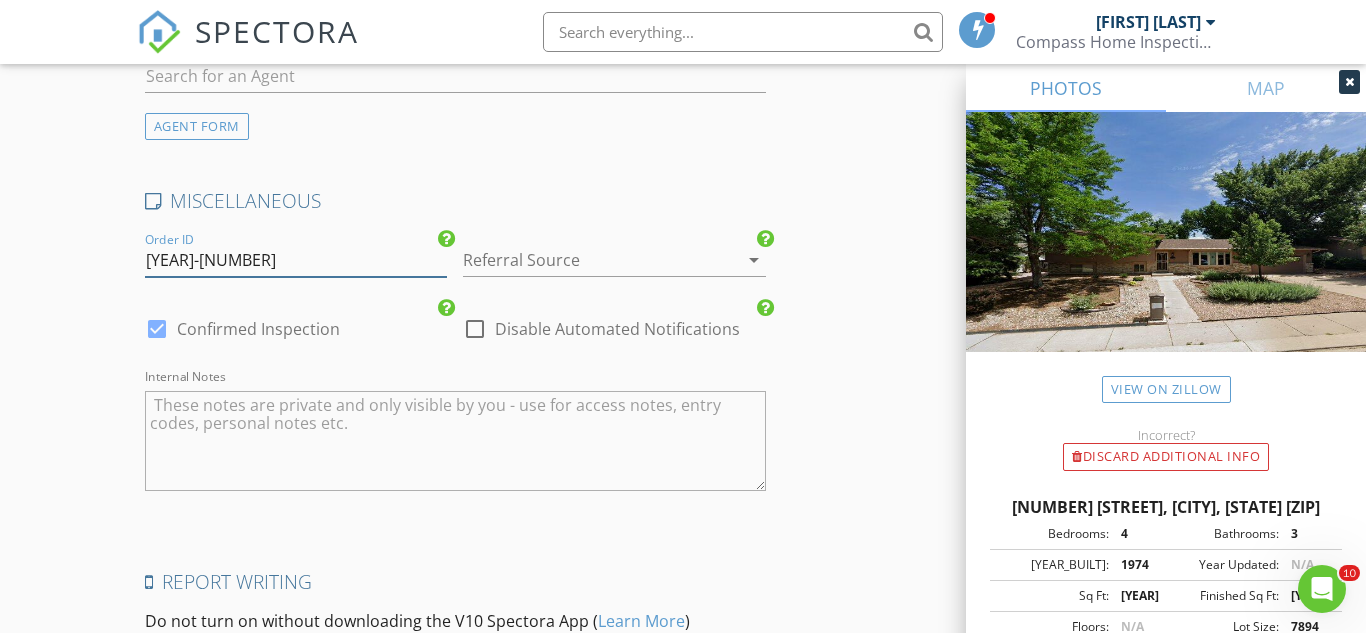 type on "[YEAR]-[NUMBER]" 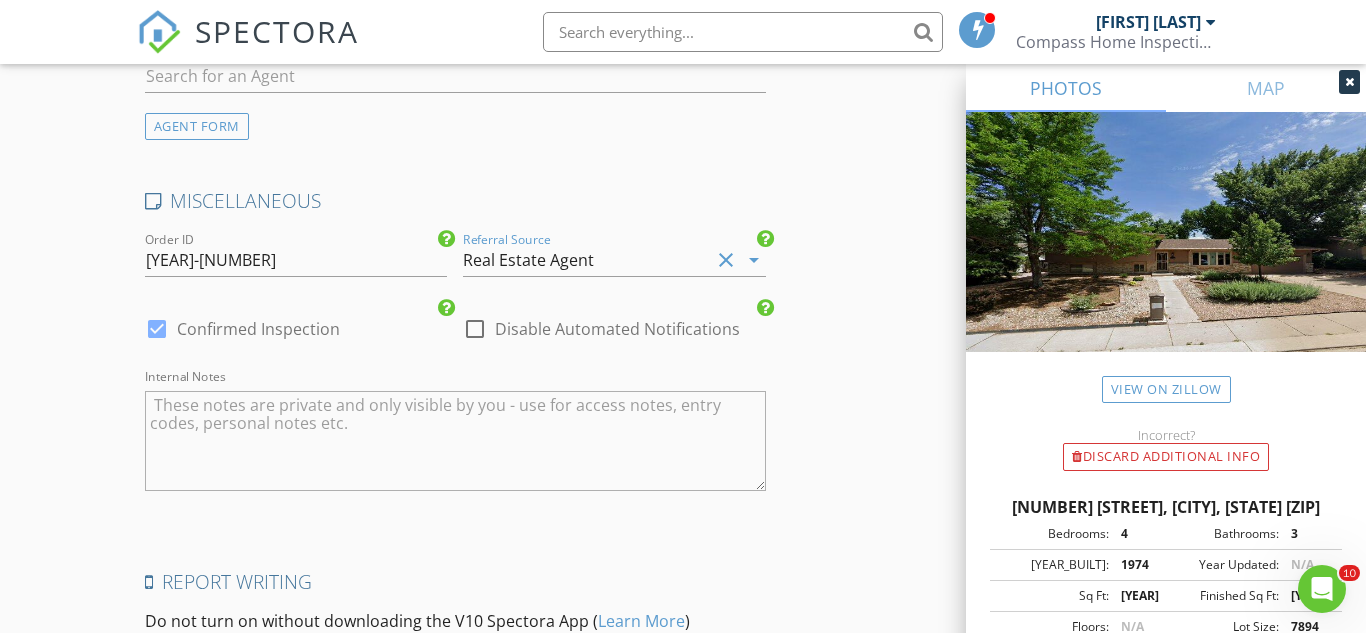 click on "New Inspection
Click here to use the New Order Form
INSPECTOR(S)
check_box   [FIRST] [LAST]   PRIMARY   [FIRST] [LAST] arrow_drop_down   check_box [FIRST] [LAST] specifically requested
Date/Time
08/08/2025 10:00 AM
Location
Address Search       Address [NUMBER] [STREET]   Unit   City [CITY]   State [STATE]   Zip [ZIP]   County [COUNTY]     Square Feet [NUMBER]   Year Built [YEAR]   Foundation Basement arrow_drop_down     [FIRST] [LAST]     2.9 miles     (7 minutes)
client
check_box Enable Client CC email for this inspection   Client Search     check_box_outline_blank Client is a Company/Organization     First Name [FIRST]   Last Name [LAST]   Email [EMAIL]@[DOMAIN]   CC Email   Phone [PHONE]           Notes   Private Notes
ADDITIONAL client
SERVICES
check_box_outline_blank   Residential Inspection" at bounding box center (683, -1126) 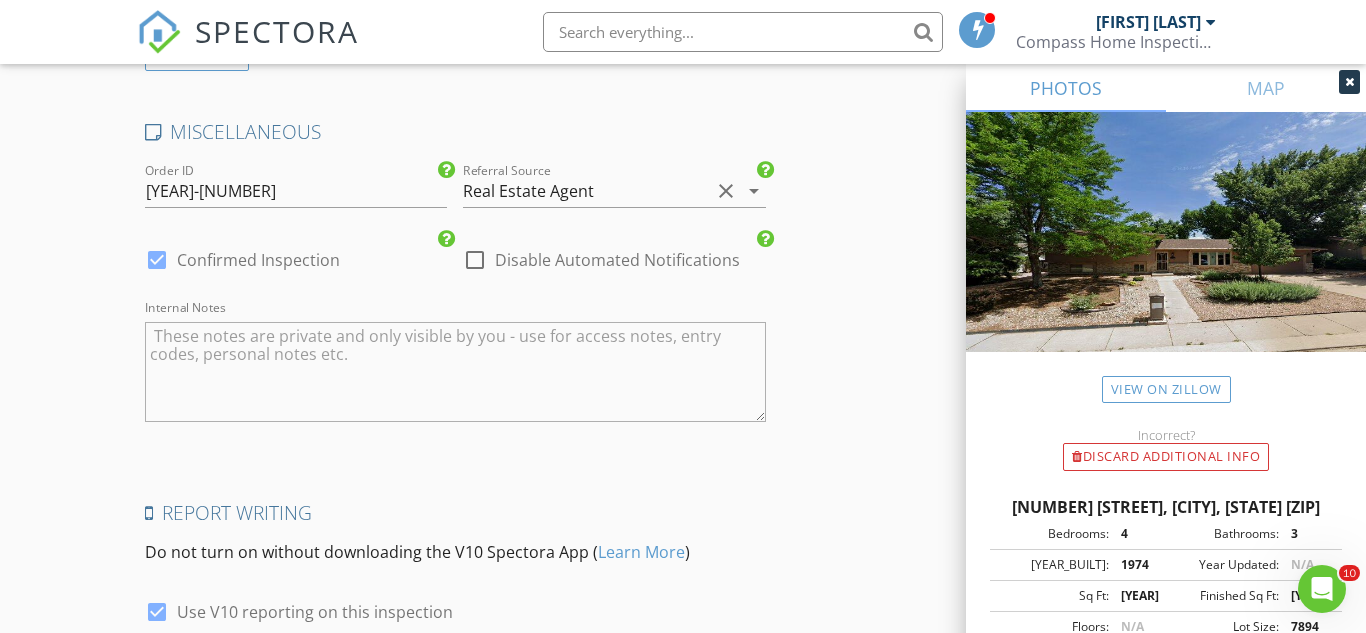scroll, scrollTop: 3484, scrollLeft: 0, axis: vertical 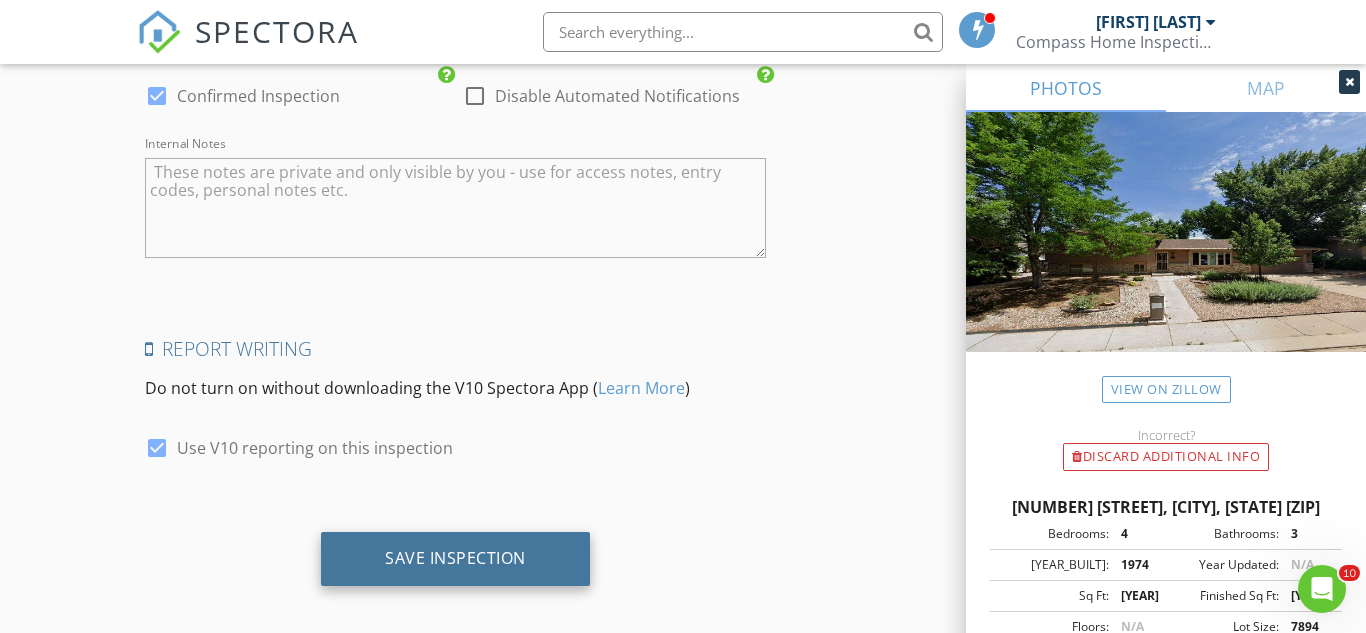 click on "Save Inspection" at bounding box center (455, 558) 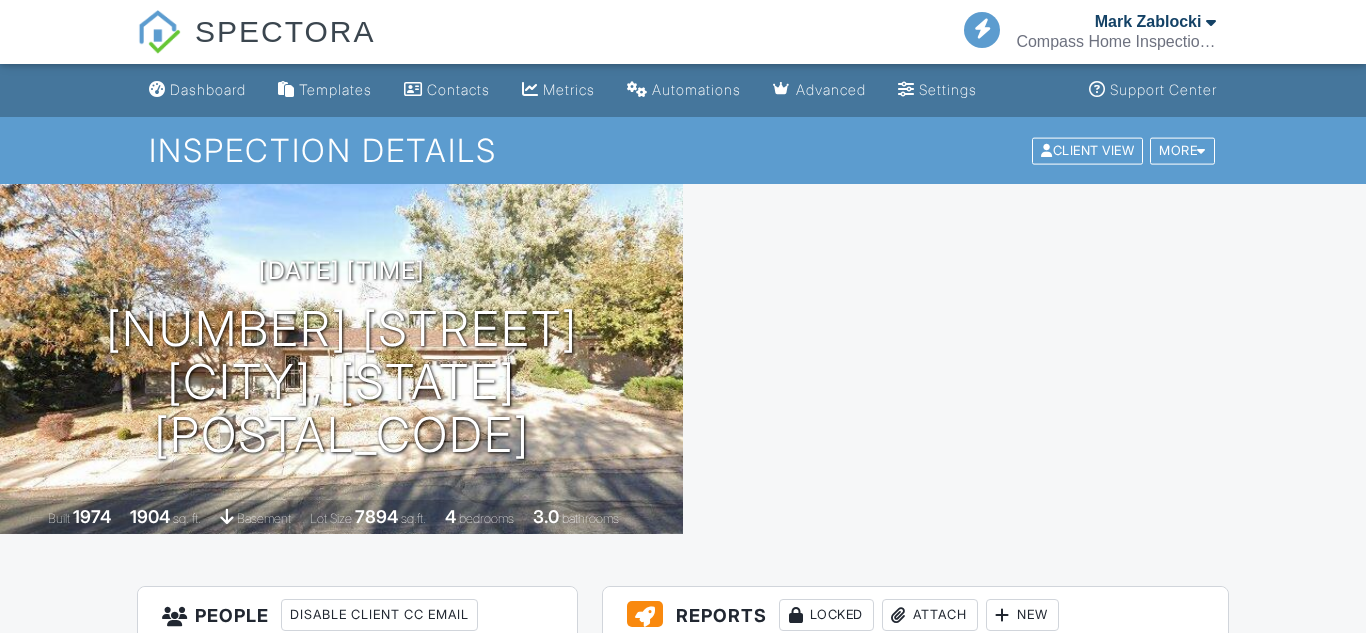 scroll, scrollTop: 0, scrollLeft: 0, axis: both 